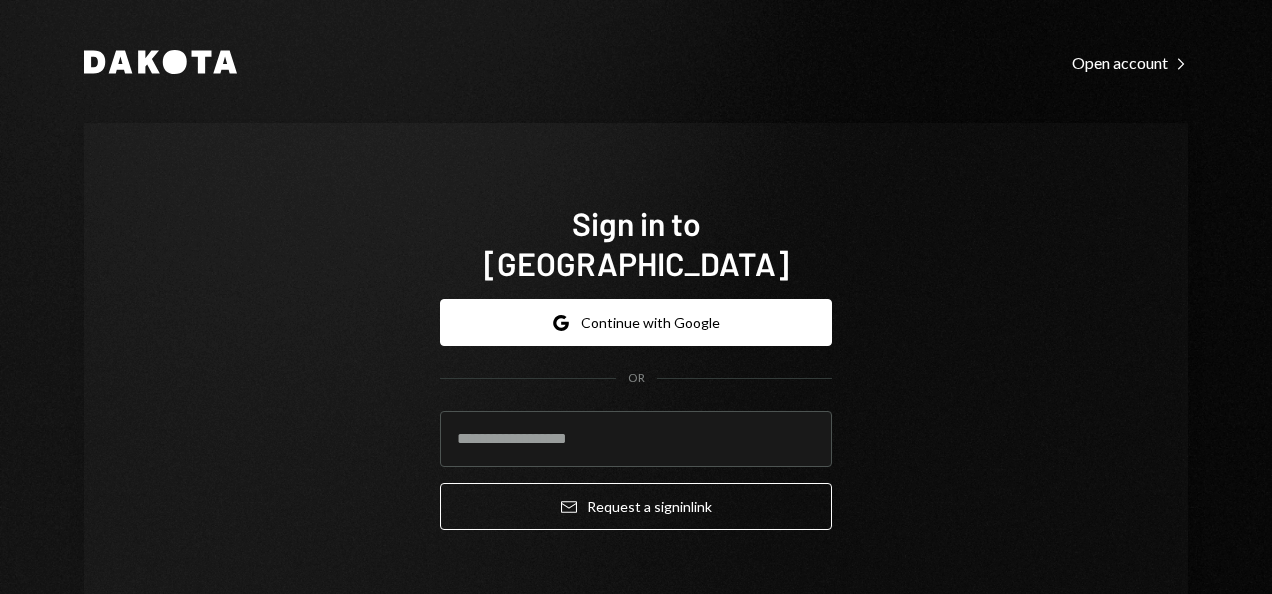 scroll, scrollTop: 0, scrollLeft: 0, axis: both 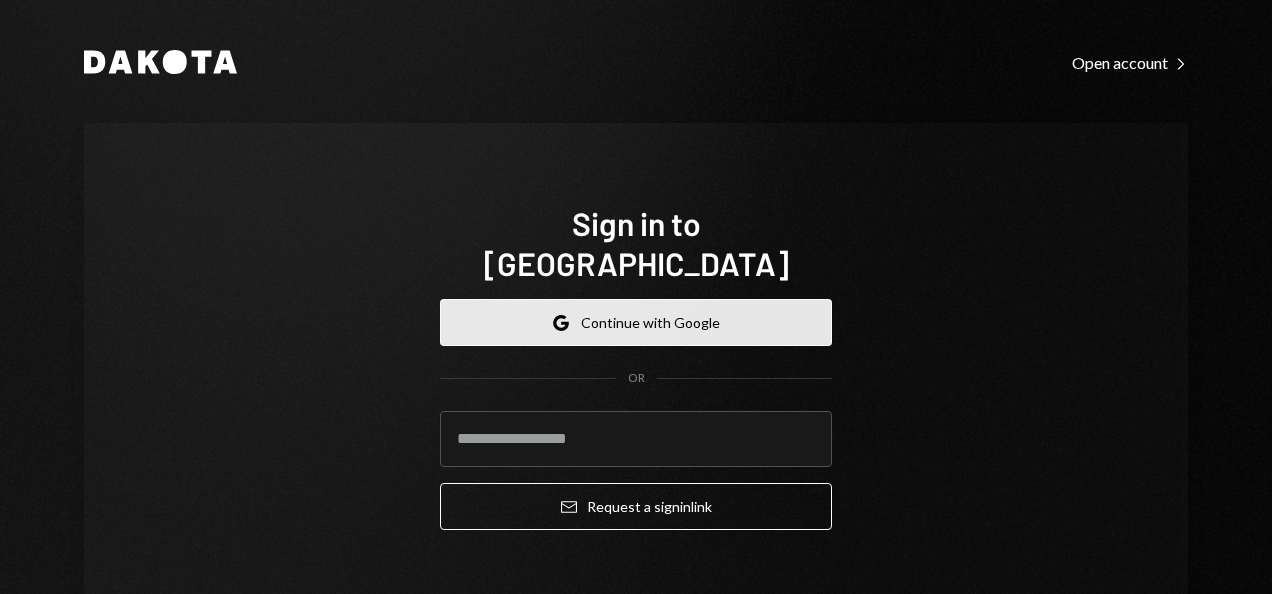 click on "Google  Continue with Google" at bounding box center (636, 322) 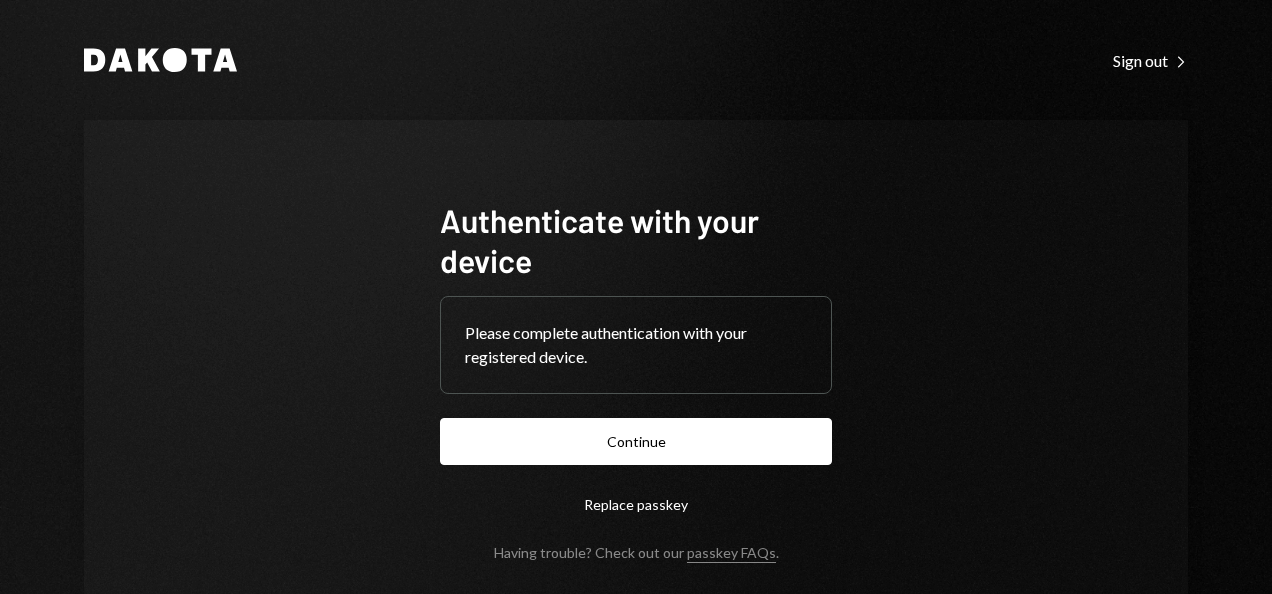 scroll, scrollTop: 0, scrollLeft: 0, axis: both 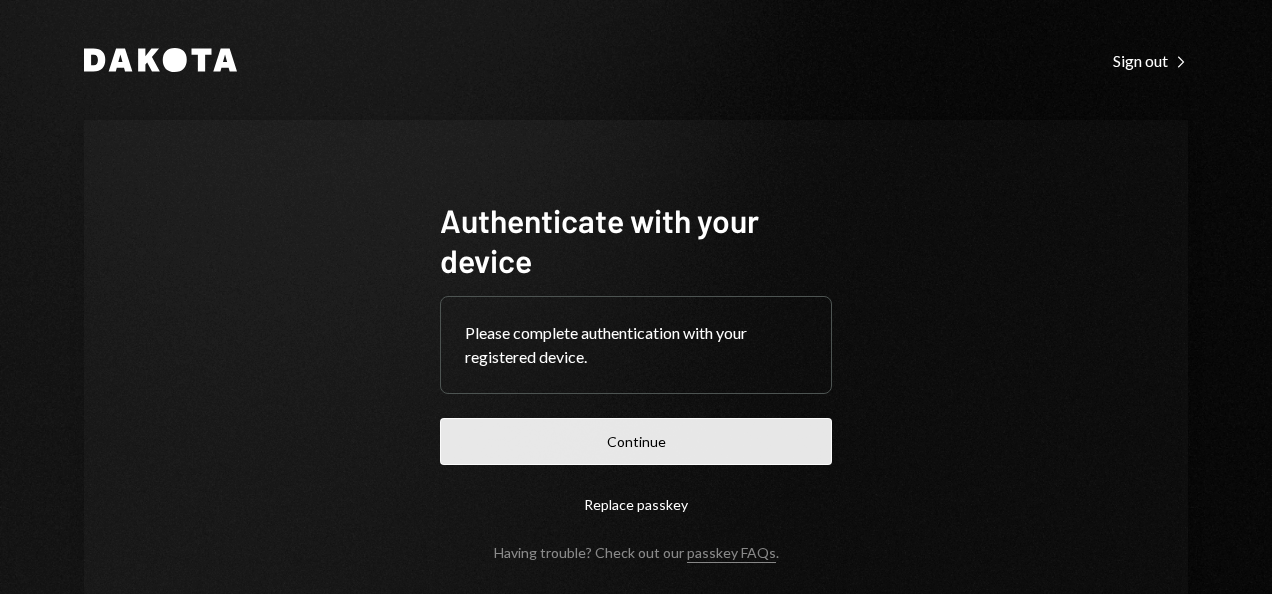 click on "Continue" at bounding box center (636, 441) 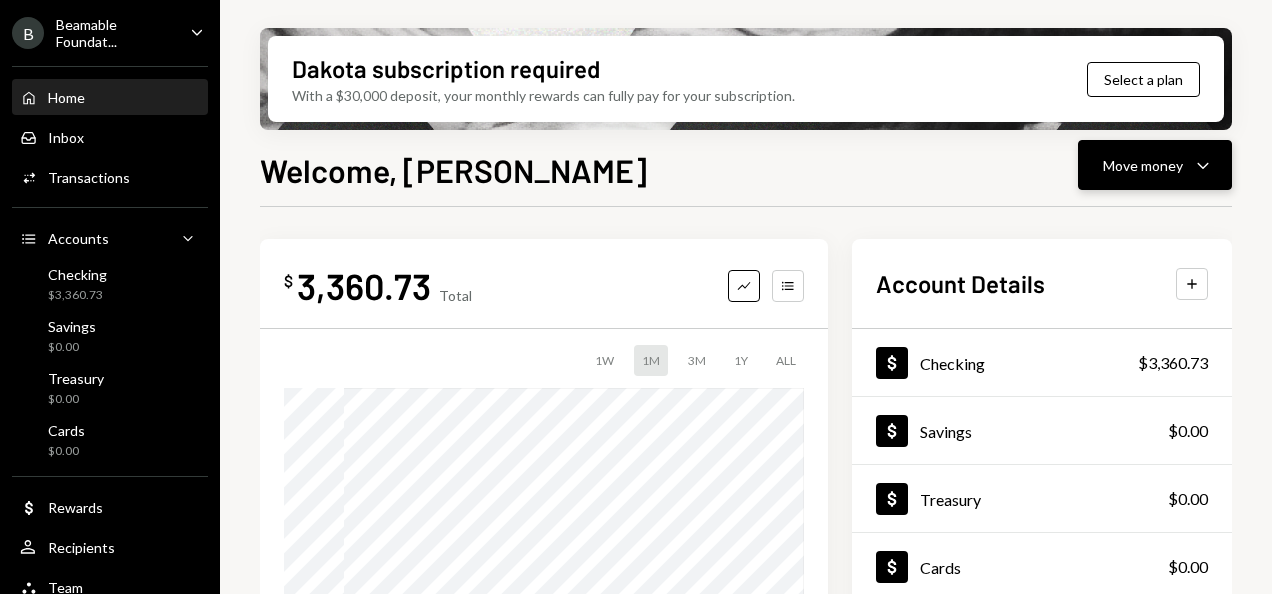 click on "Move money" at bounding box center (1143, 165) 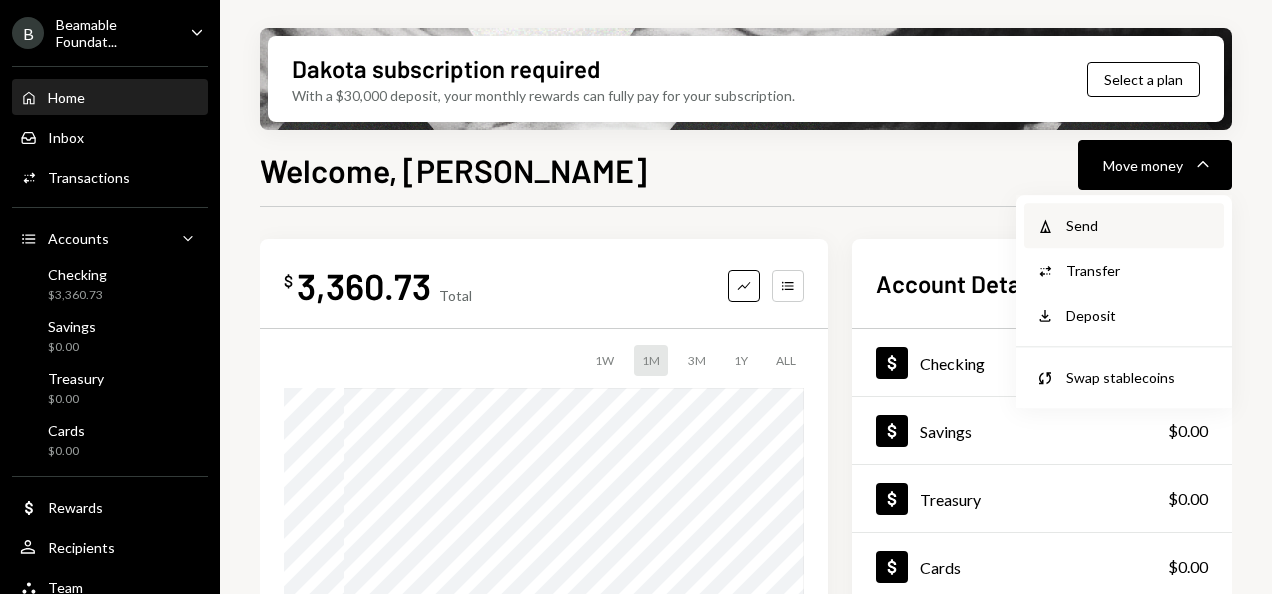 click on "Send" at bounding box center (1139, 225) 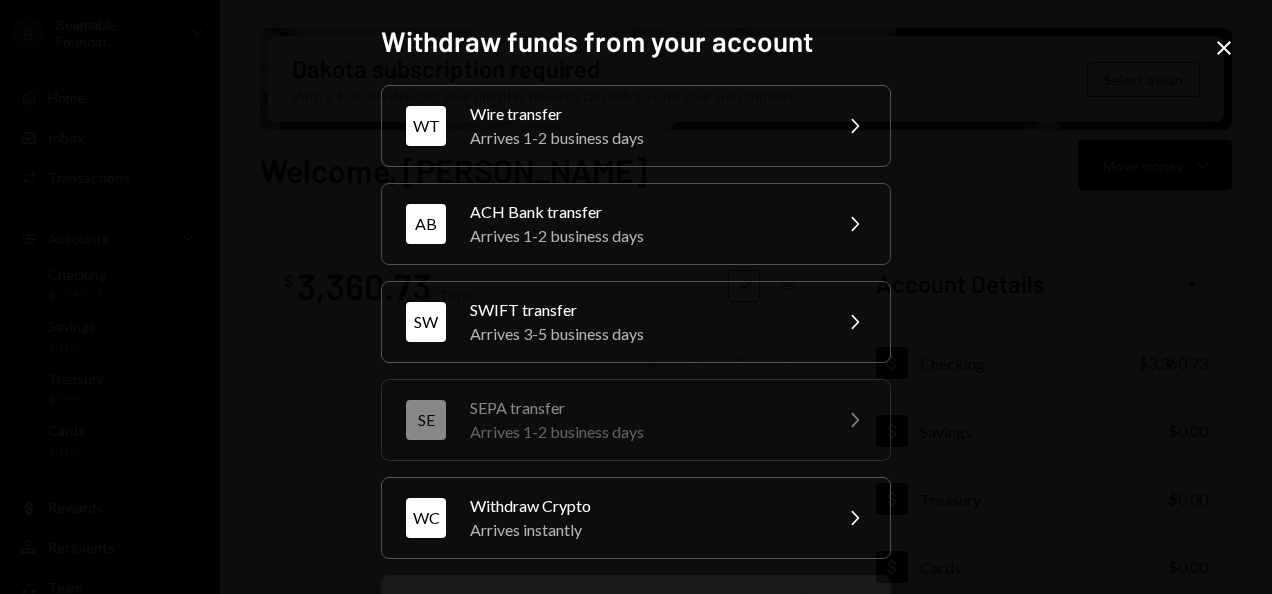 click on "Close" 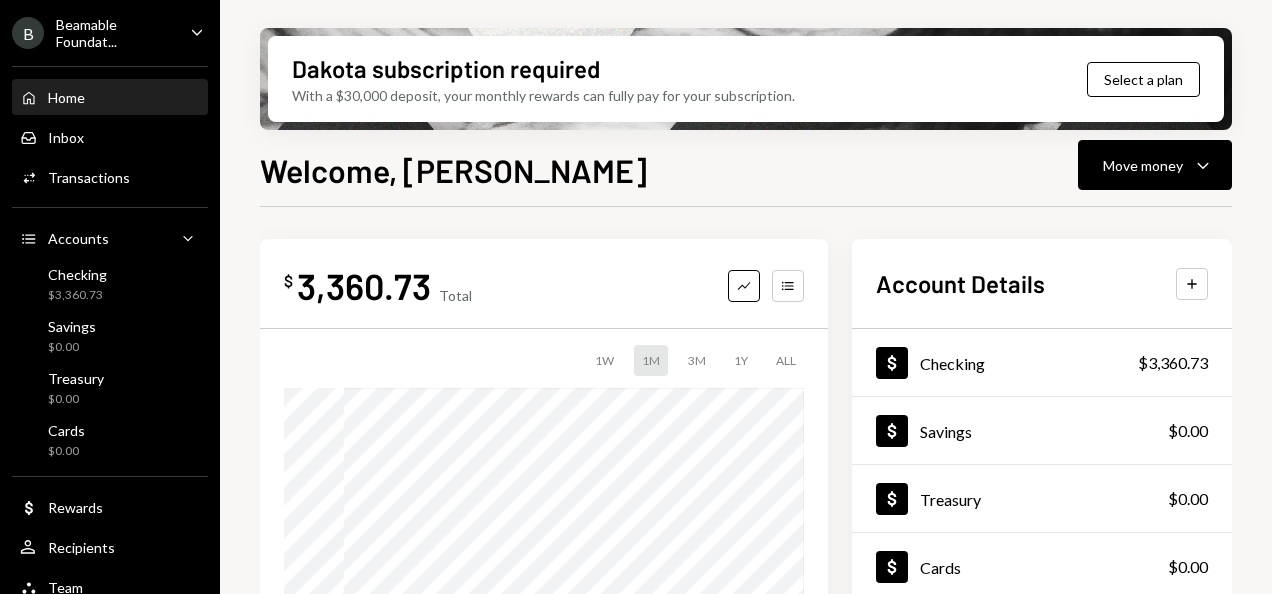 click on "Welcome, [PERSON_NAME] Move money Caret Down $ 3,360.73 Total Graph Accounts 1W 1M 3M 1Y ALL Account Details Plus Dollar Checking $3,360.73 Dollar Savings $0.00 Dollar Treasury $0.00 Dollar Cards $0.00 Recent Transactions View all Type Initiated By Initiated At Account Status Deposit 3,000  USDC 7yZC7h...ZQRVgV Copy 9:55 AM Checking Completed Withdrawal 50  USDC [PERSON_NAME] [DATE] Checking Completed Withdrawal 1,550  USDC [PERSON_NAME] [DATE] Checking Completed Withdrawal 1,450  USDC [PERSON_NAME] [DATE] Checking Completed Withdrawal 1,450  USDC [PERSON_NAME] [DATE] Checking Completed" at bounding box center [746, 429] 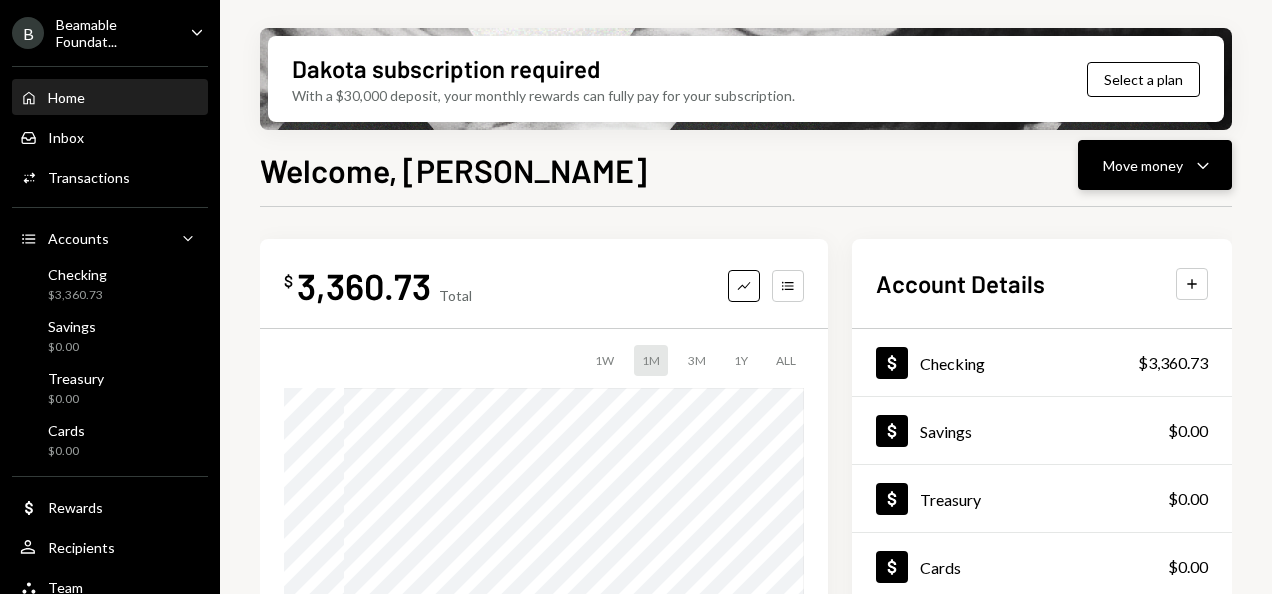 click on "Move money" at bounding box center (1143, 165) 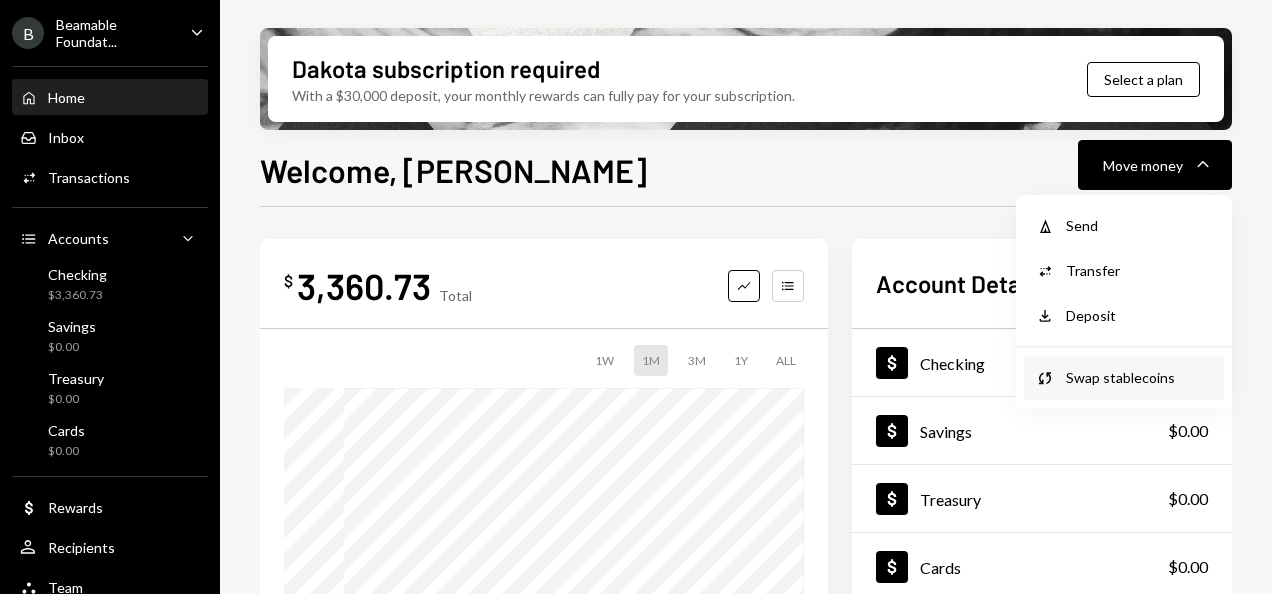click on "Swap stablecoins" at bounding box center [1139, 377] 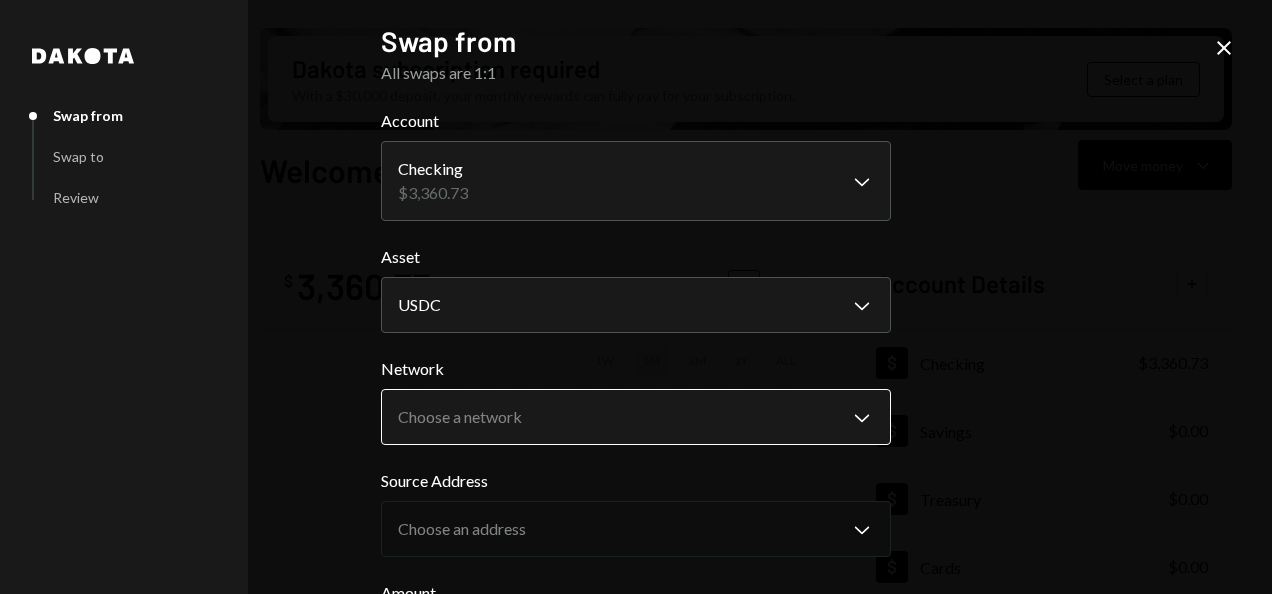 click on "B Beamable Foundat... Caret Down Home Home Inbox Inbox Activities Transactions Accounts Accounts Caret Down Checking $3,360.73 Savings $0.00 Treasury $0.00 Cards $0.00 Dollar Rewards User Recipients Team Team Dakota subscription required With a $30,000 deposit, your monthly rewards can fully pay for your subscription. Select a plan Welcome, [PERSON_NAME] Move money Caret Down $ 3,360.73 Total Graph Accounts 1W 1M 3M 1Y ALL Account Details Plus Dollar Checking $3,360.73 Dollar Savings $0.00 Dollar Treasury $0.00 Dollar Cards $0.00 Recent Transactions View all Type Initiated By Initiated At Account Status Deposit 3,000  USDC 7yZC7h...ZQRVgV Copy 9:55 AM Checking Completed Withdrawal 50  USDC [PERSON_NAME] [DATE] Checking Completed Withdrawal 1,550  USDC [PERSON_NAME] [DATE] Checking Completed Withdrawal 1,450  USDC [PERSON_NAME] [DATE] Checking Completed Withdrawal 1,450  USDC [PERSON_NAME] [DATE] Checking Completed /dashboard Dakota Swap from Swap to Review Swap from Account Asset" at bounding box center (636, 297) 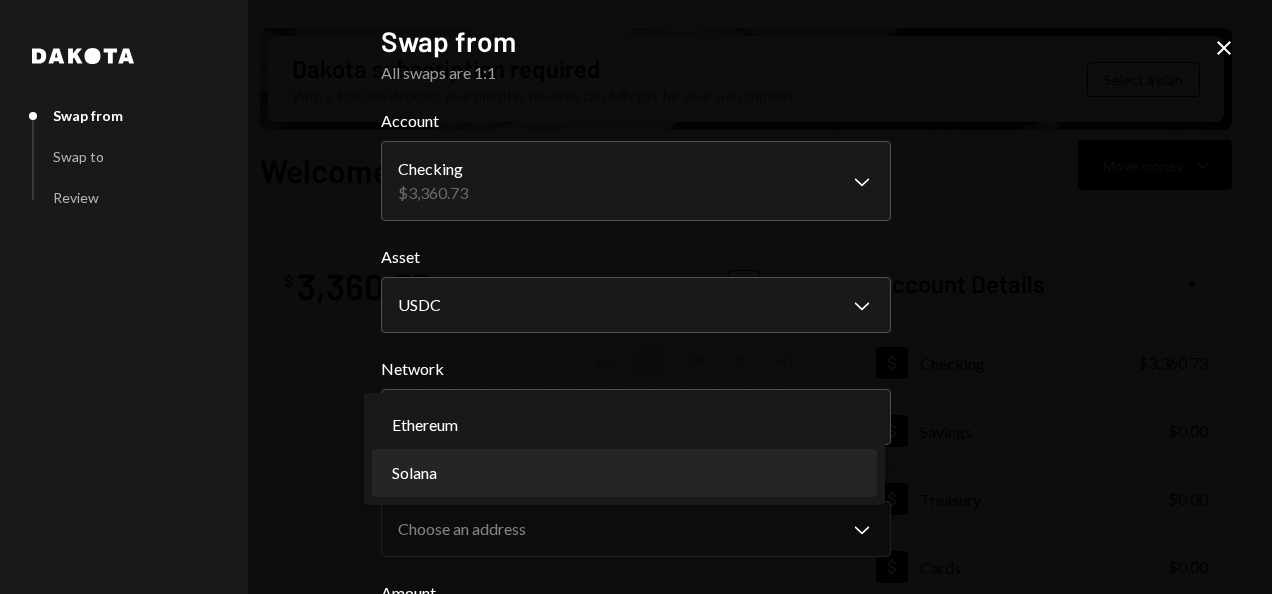 select on "**********" 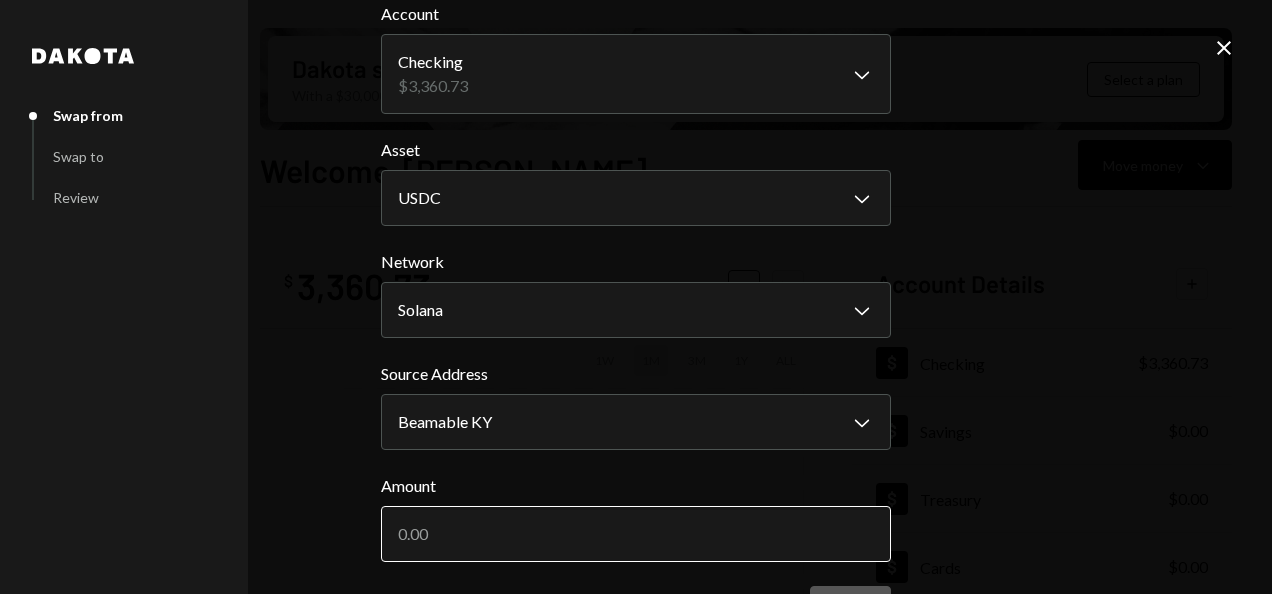 scroll, scrollTop: 176, scrollLeft: 0, axis: vertical 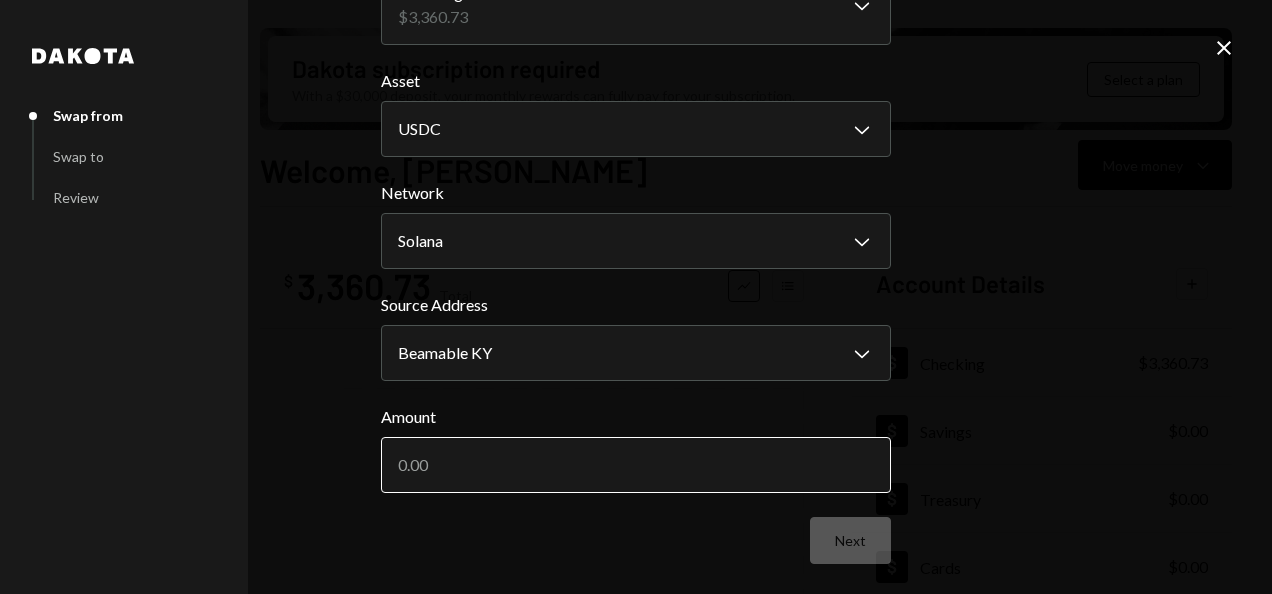 click on "Amount" at bounding box center [636, 465] 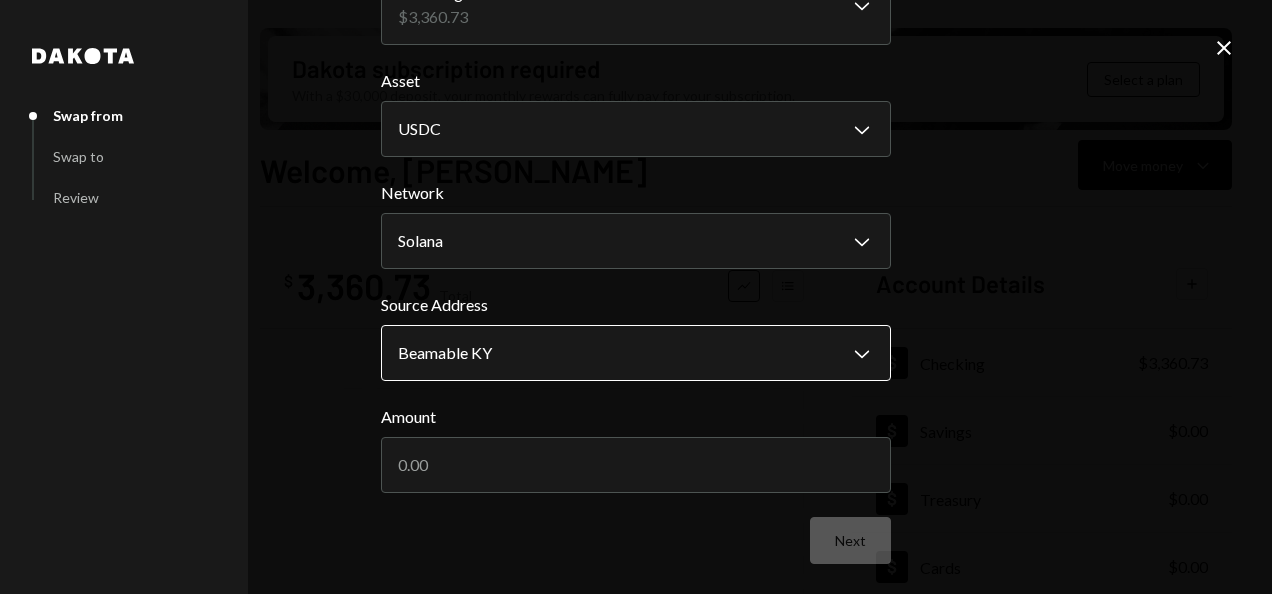 click on "B Beamable Foundat... Caret Down Home Home Inbox Inbox Activities Transactions Accounts Accounts Caret Down Checking $3,360.73 Savings $0.00 Treasury $0.00 Cards $0.00 Dollar Rewards User Recipients Team Team Dakota subscription required With a $30,000 deposit, your monthly rewards can fully pay for your subscription. Select a plan Welcome, [PERSON_NAME] Move money Caret Down $ 3,360.73 Total Graph Accounts 1W 1M 3M 1Y ALL Account Details Plus Dollar Checking $3,360.73 Dollar Savings $0.00 Dollar Treasury $0.00 Dollar Cards $0.00 Recent Transactions View all Type Initiated By Initiated At Account Status Deposit 3,000  USDC 7yZC7h...ZQRVgV Copy 9:55 AM Checking Completed Withdrawal 50  USDC [PERSON_NAME] [DATE] Checking Completed Withdrawal 1,550  USDC [PERSON_NAME] [DATE] Checking Completed Withdrawal 1,450  USDC [PERSON_NAME] [DATE] Checking Completed Withdrawal 1,450  USDC [PERSON_NAME] [DATE] Checking Completed /dashboard Dakota Swap from Swap to Review Swap from Account Asset" at bounding box center (636, 297) 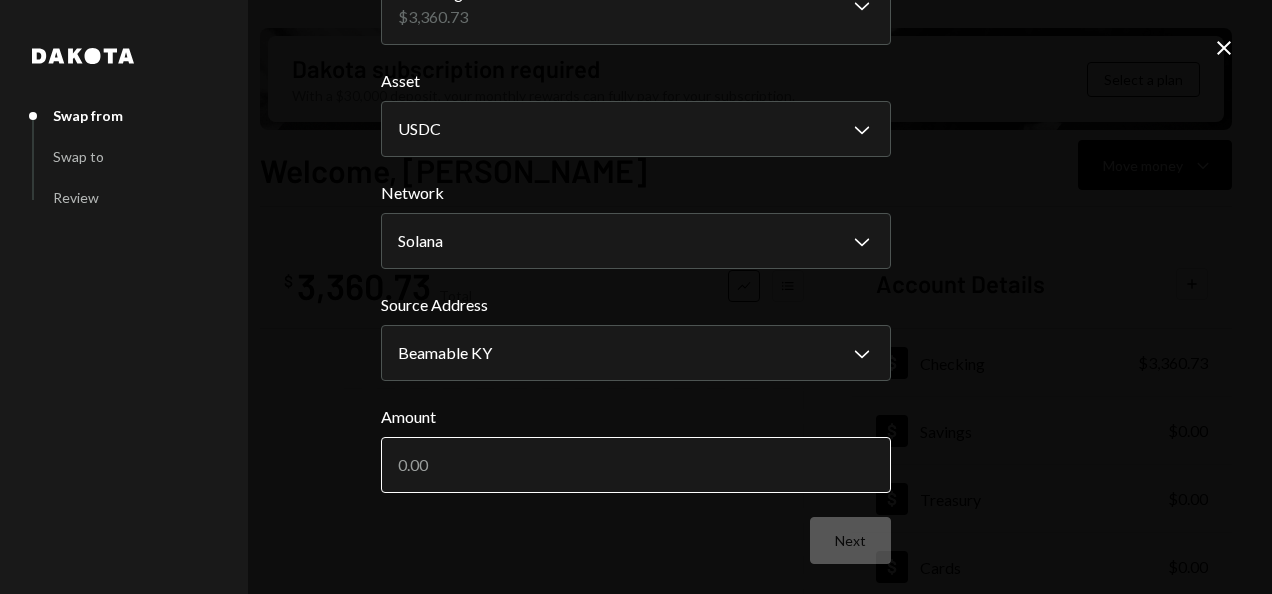 click on "Amount" at bounding box center [636, 465] 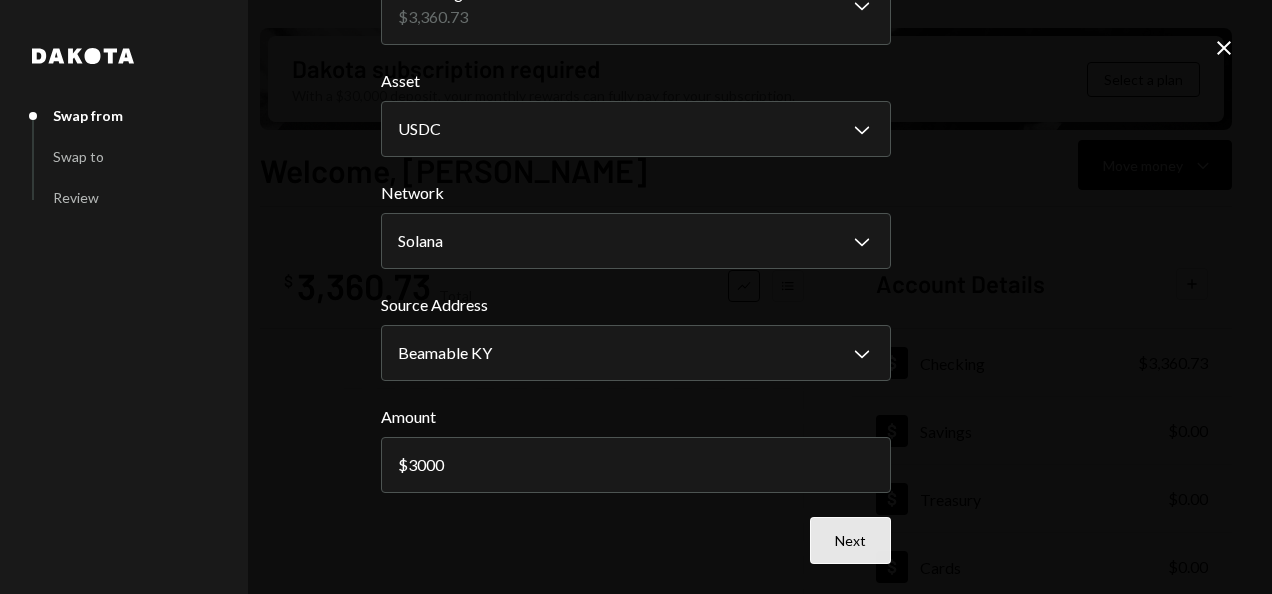 type on "3000" 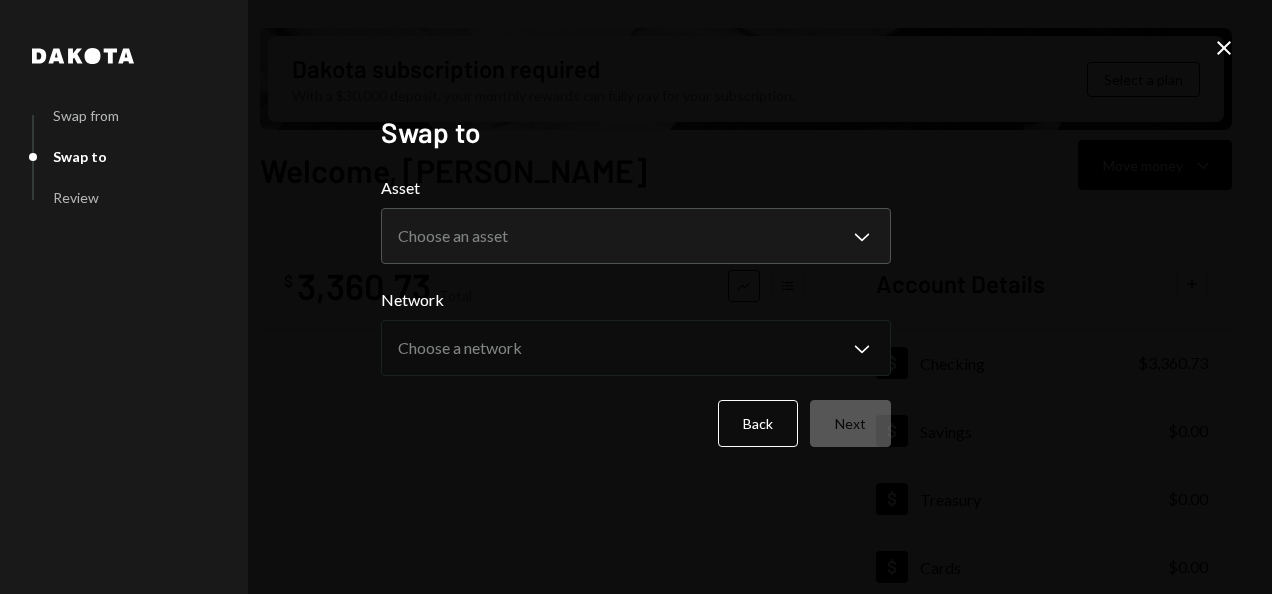 scroll, scrollTop: 0, scrollLeft: 0, axis: both 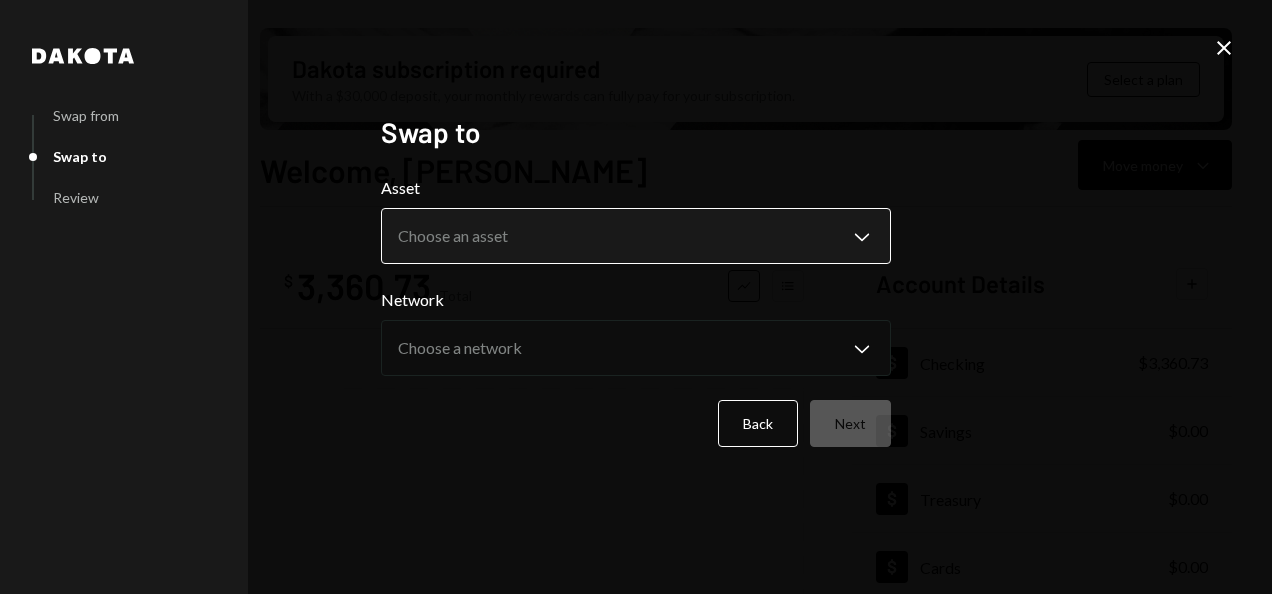 click on "**********" at bounding box center (636, 297) 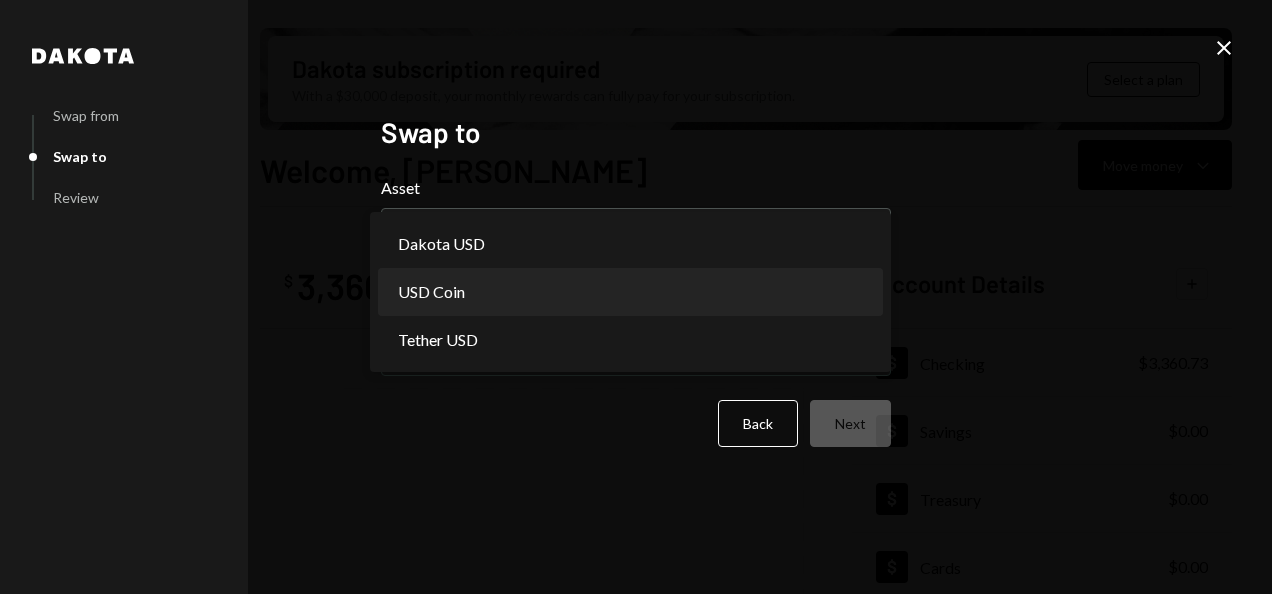 select on "****" 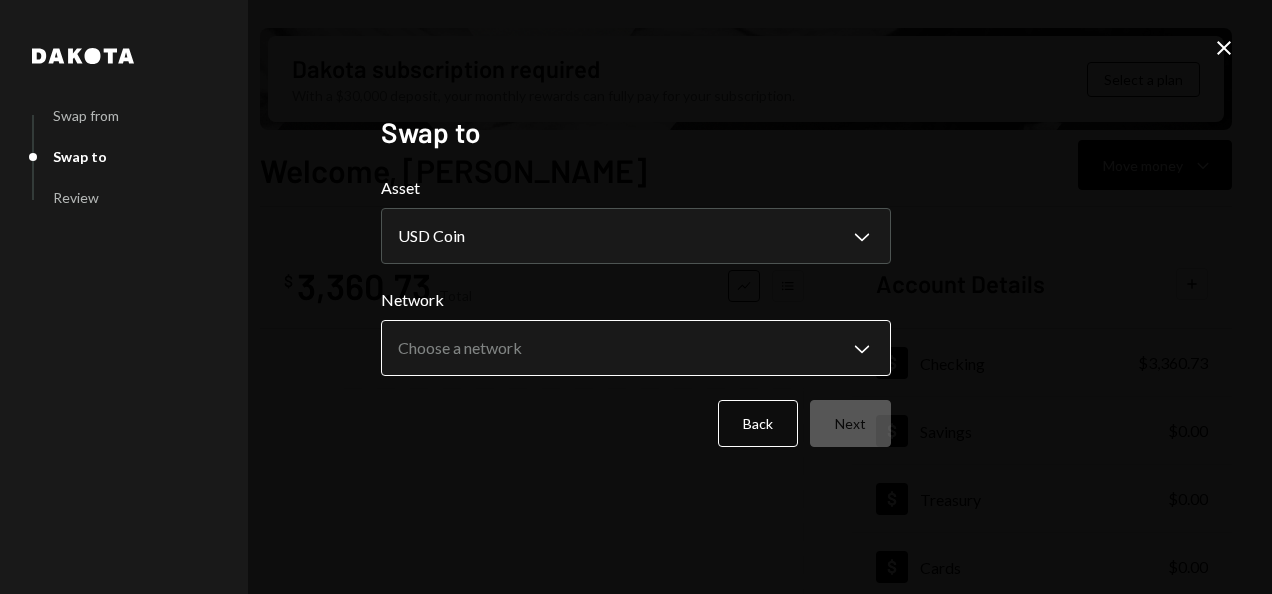 click on "B Beamable Foundat... Caret Down Home Home Inbox Inbox Activities Transactions Accounts Accounts Caret Down Checking $3,360.73 Savings $0.00 Treasury $0.00 Cards $0.00 Dollar Rewards User Recipients Team Team Dakota subscription required With a $30,000 deposit, your monthly rewards can fully pay for your subscription. Select a plan Welcome, [PERSON_NAME] Move money Caret Down $ 3,360.73 Total Graph Accounts 1W 1M 3M 1Y ALL Account Details Plus Dollar Checking $3,360.73 Dollar Savings $0.00 Dollar Treasury $0.00 Dollar Cards $0.00 Recent Transactions View all Type Initiated By Initiated At Account Status Deposit 3,000  USDC 7yZC7h...ZQRVgV Copy 9:55 AM Checking Completed Withdrawal 50  USDC [PERSON_NAME] [DATE] Checking Completed Withdrawal 1,550  USDC [PERSON_NAME] [DATE] Checking Completed Withdrawal 1,450  USDC [PERSON_NAME] [DATE] Checking Completed Withdrawal 1,450  USDC [PERSON_NAME] [DATE] Checking Completed /dashboard Dakota Swap from Swap to Review Swap to Asset USD Coin" at bounding box center (636, 297) 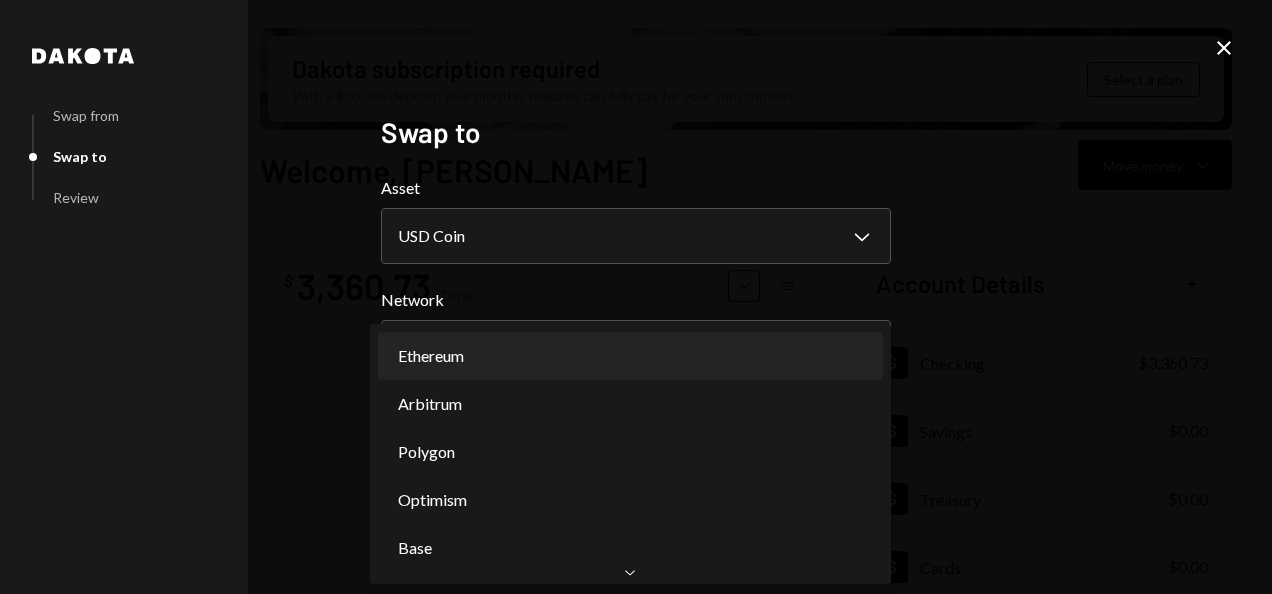 select on "**********" 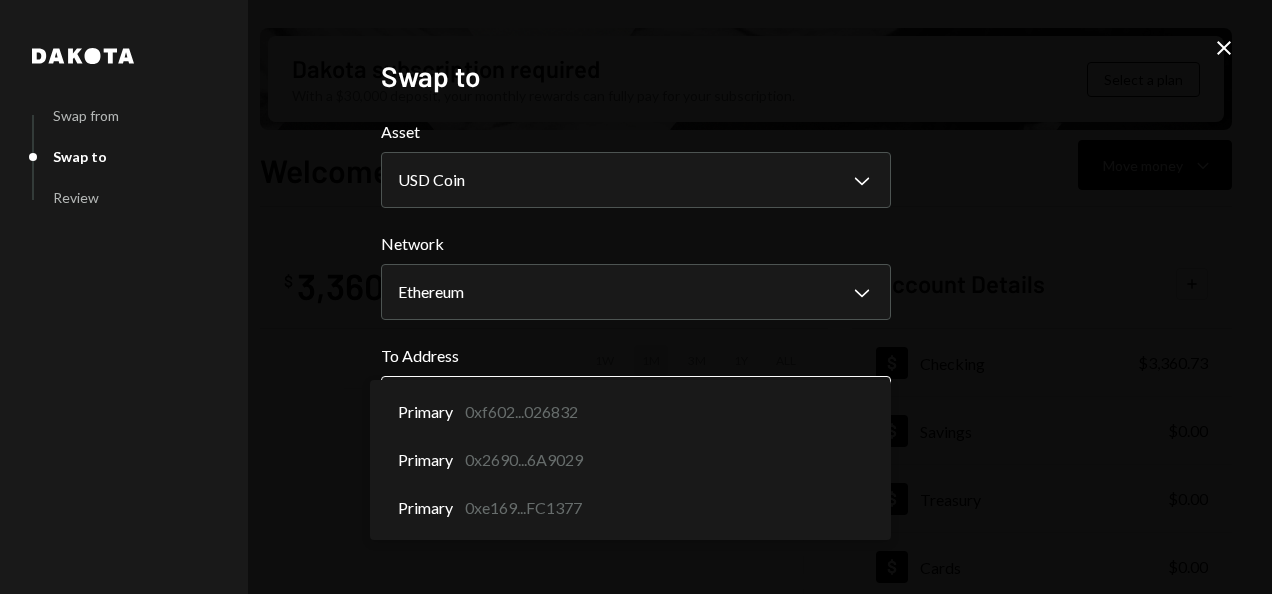 click on "B Beamable Foundat... Caret Down Home Home Inbox Inbox Activities Transactions Accounts Accounts Caret Down Checking $3,360.73 Savings $0.00 Treasury $0.00 Cards $0.00 Dollar Rewards User Recipients Team Team Dakota subscription required With a $30,000 deposit, your monthly rewards can fully pay for your subscription. Select a plan Welcome, [PERSON_NAME] Move money Caret Down $ 3,360.73 Total Graph Accounts 1W 1M 3M 1Y ALL Account Details Plus Dollar Checking $3,360.73 Dollar Savings $0.00 Dollar Treasury $0.00 Dollar Cards $0.00 Recent Transactions View all Type Initiated By Initiated At Account Status Deposit 3,000  USDC 7yZC7h...ZQRVgV Copy 9:55 AM Checking Completed Withdrawal 50  USDC [PERSON_NAME] [DATE] Checking Completed Withdrawal 1,550  USDC [PERSON_NAME] [DATE] Checking Completed Withdrawal 1,450  USDC [PERSON_NAME] [DATE] Checking Completed Withdrawal 1,450  USDC [PERSON_NAME] [DATE] Checking Completed /dashboard Dakota Swap from Swap to Review Swap to Asset USD Coin" at bounding box center [636, 297] 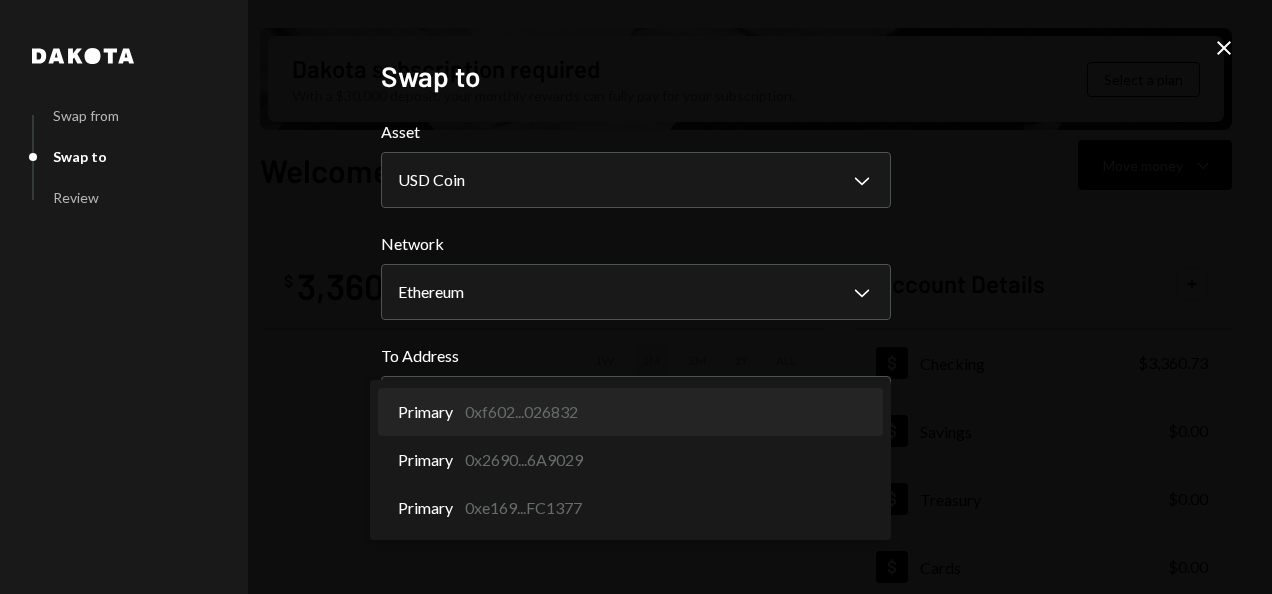 select on "**********" 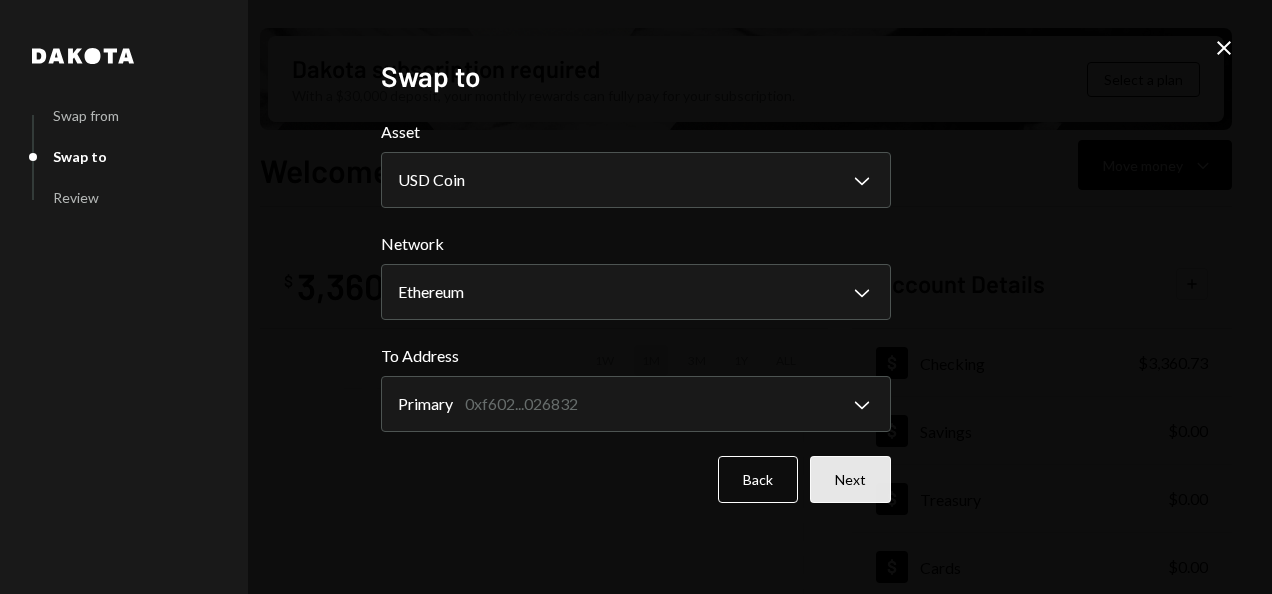 click on "Next" at bounding box center [850, 479] 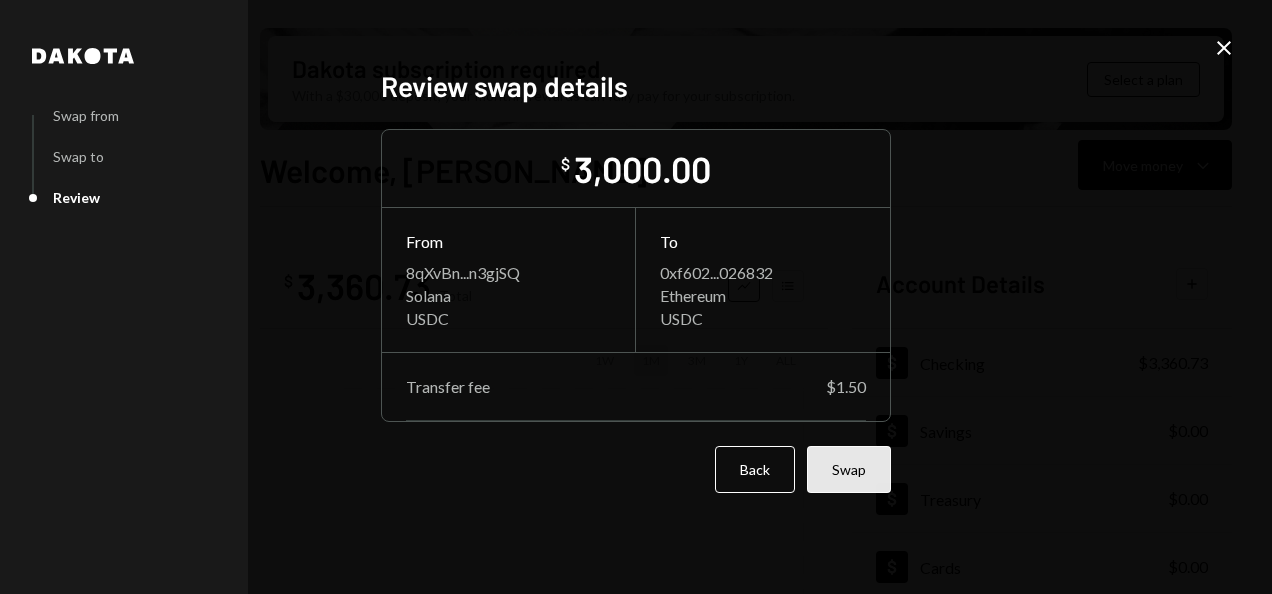 click on "Swap" at bounding box center (849, 469) 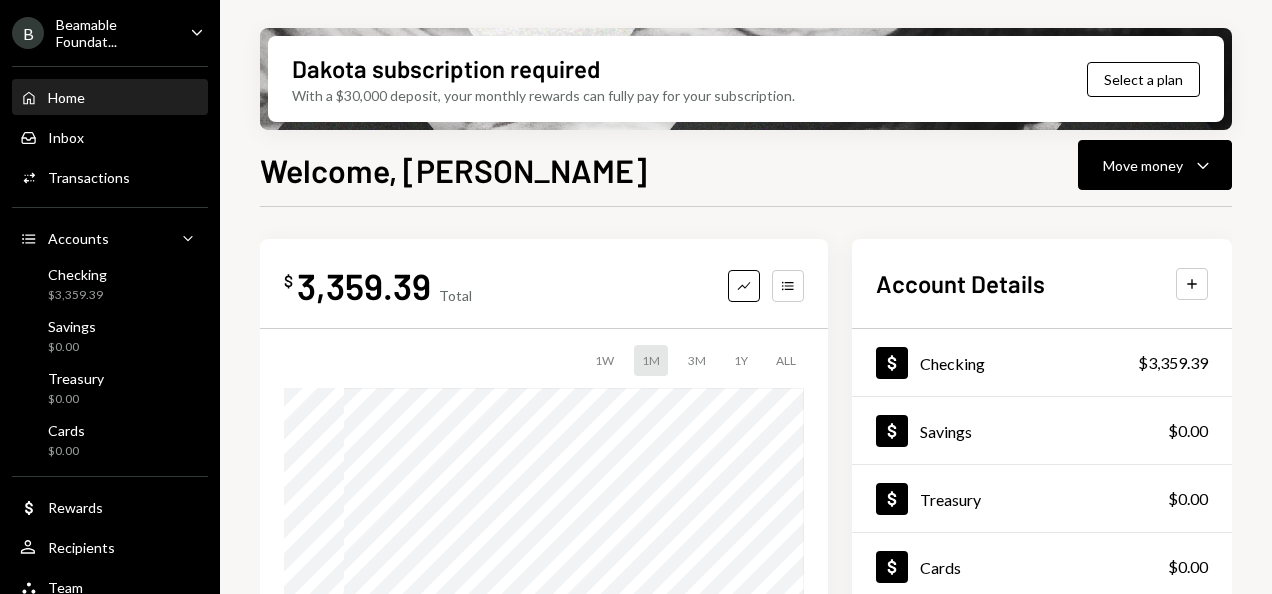 click on "Welcome, [PERSON_NAME] Move money Caret Down" at bounding box center (746, 168) 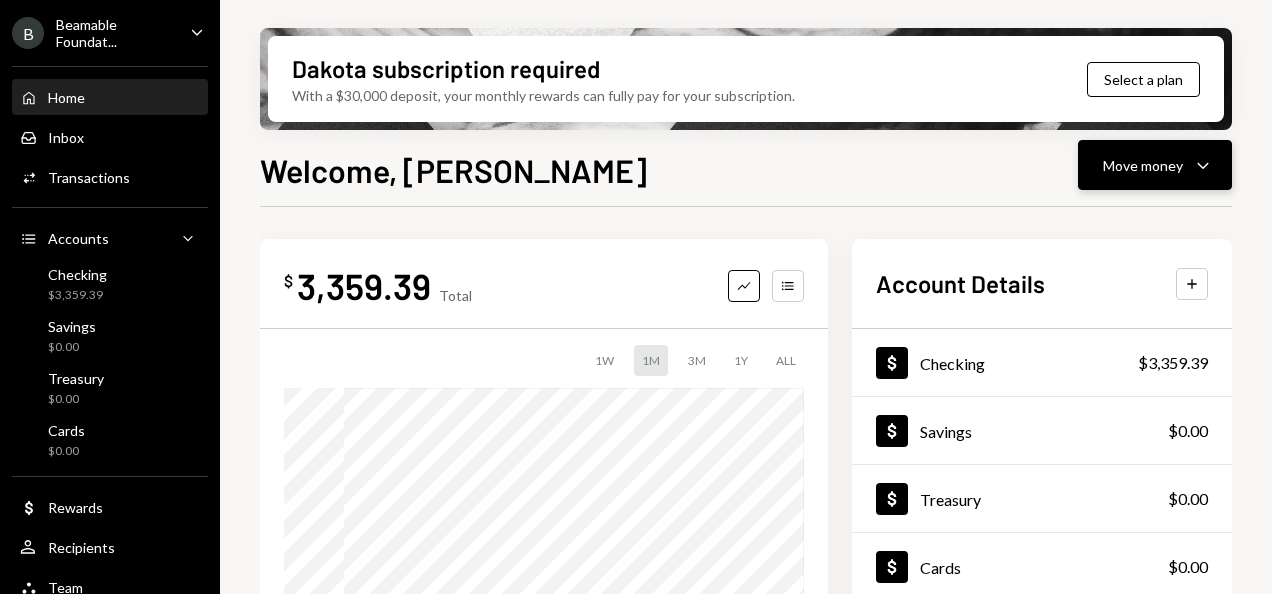 click on "Move money Caret Down" at bounding box center [1155, 165] 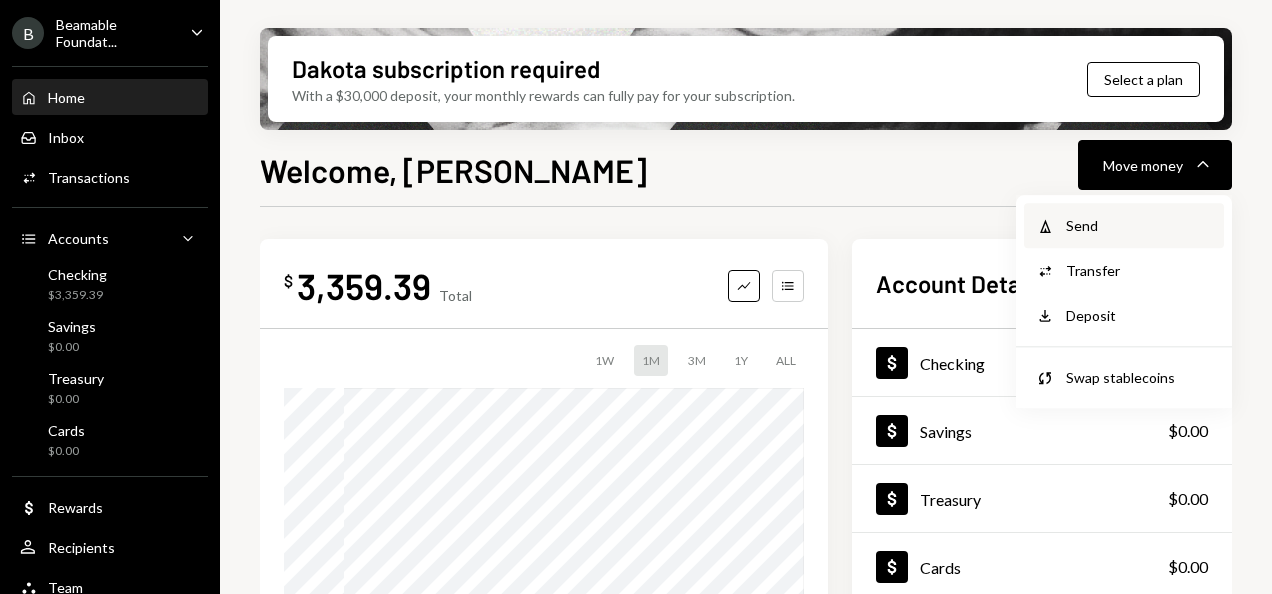 click on "Send" at bounding box center [1139, 225] 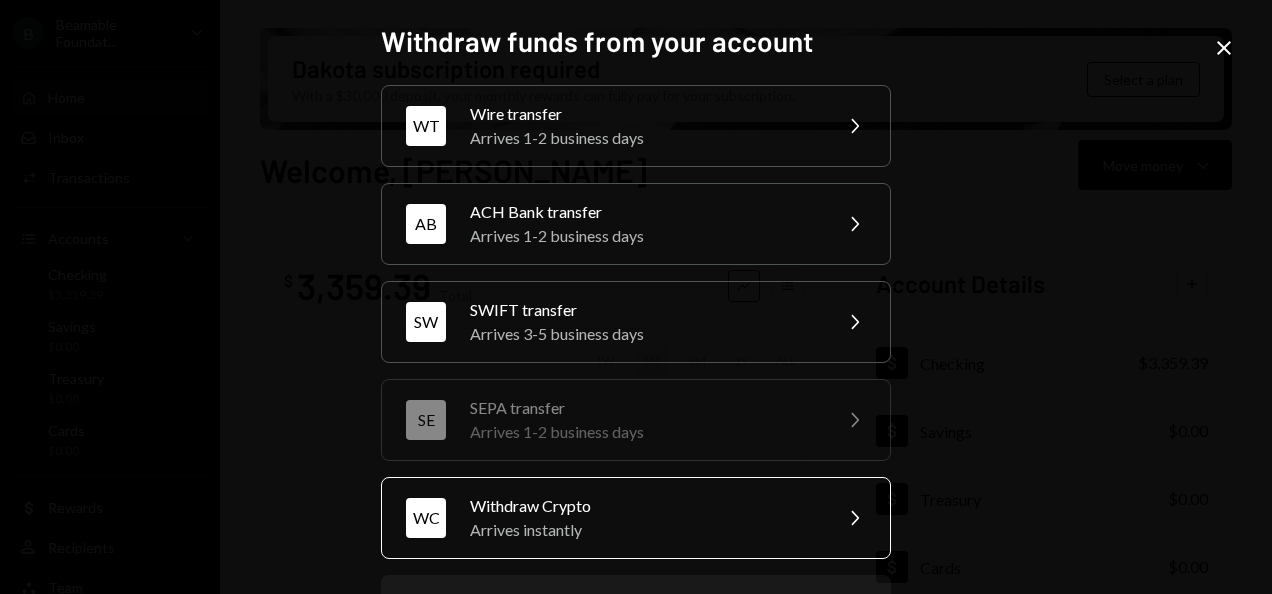 click on "Arrives instantly" at bounding box center (644, 530) 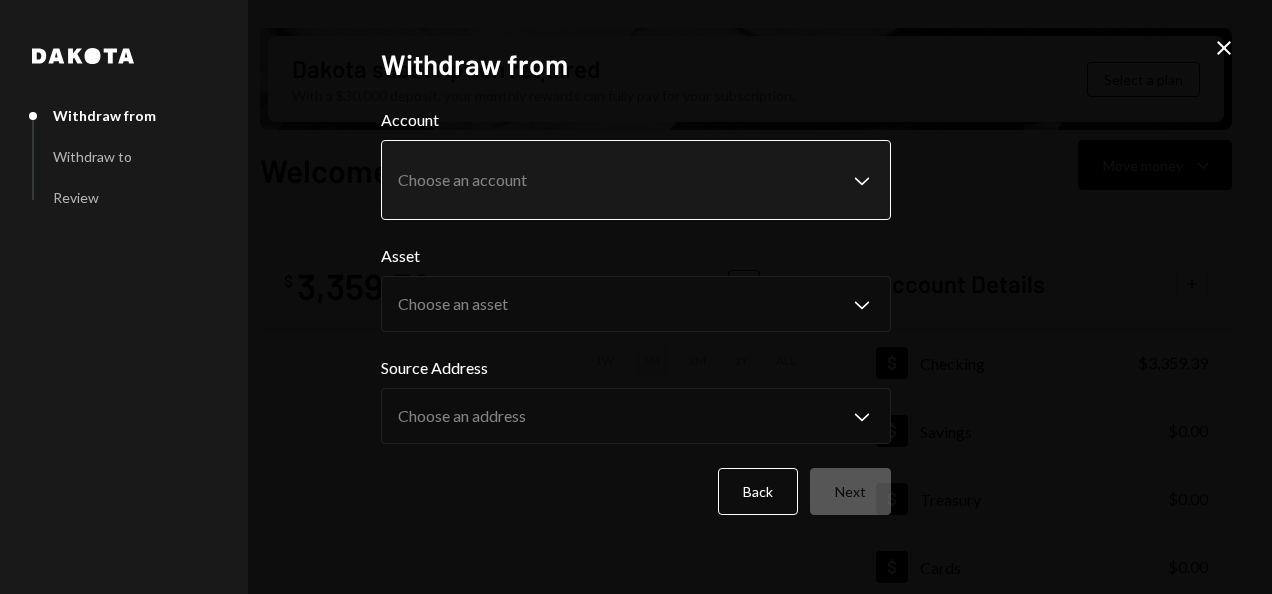 click on "B Beamable Foundat... Caret Down Home Home Inbox Inbox Activities Transactions Accounts Accounts Caret Down Checking $3,359.39 Savings $0.00 Treasury $0.00 Cards $0.00 Dollar Rewards User Recipients Team Team Dakota subscription required With a $30,000 deposit, your monthly rewards can fully pay for your subscription. Select a plan Welcome, [PERSON_NAME] Move money Caret Down $ 3,359.39 Total Graph Accounts 1W 1M 3M 1Y ALL Account Details Plus Dollar Checking $3,359.39 Dollar Savings $0.00 Dollar Treasury $0.00 Dollar Cards $0.00 Recent Transactions View all Type Initiated By Initiated At Account Status Deposit 2,998.5  USDC 0xA9D1...1d3E43 Copy 9:59 AM Checking Completed Stablecoin Conversion $3,000.00 [PERSON_NAME] 9:56 AM Checking Completed Deposit 3,000  USDC 7yZC7h...ZQRVgV Copy 9:55 AM Checking Completed Withdrawal 50  USDC [PERSON_NAME] [DATE] Checking Completed Withdrawal 1,550  USDC [PERSON_NAME] [DATE] Checking Completed /dashboard [PERSON_NAME] from Withdraw to Review Withdraw from" at bounding box center [636, 297] 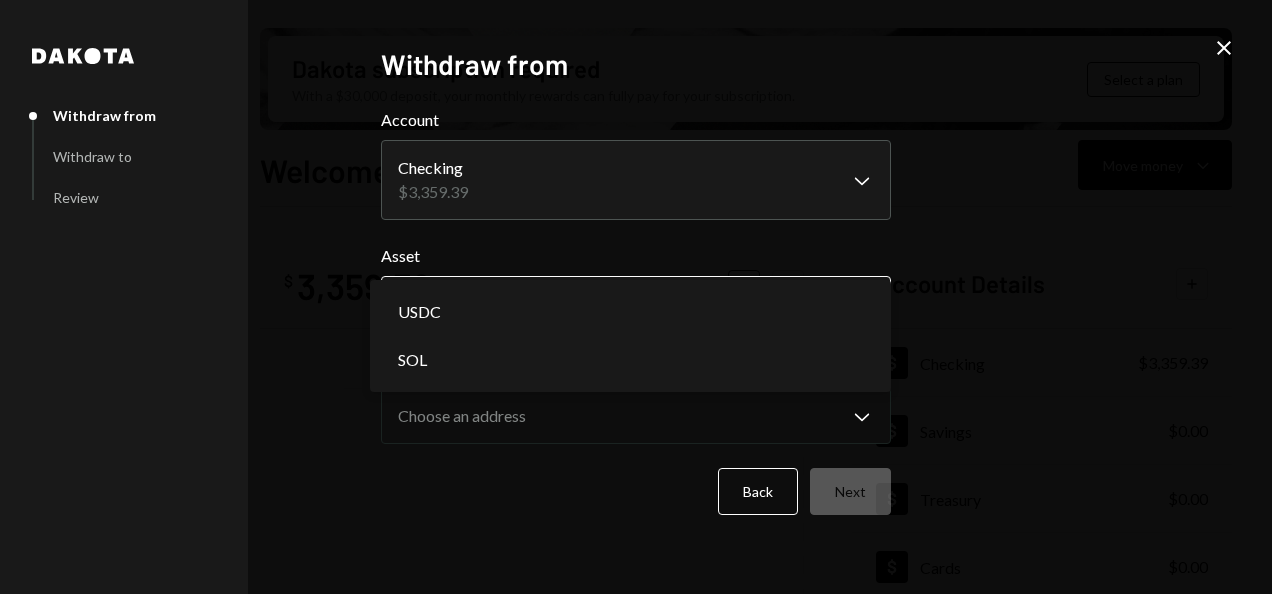 click on "B Beamable Foundat... Caret Down Home Home Inbox Inbox Activities Transactions Accounts Accounts Caret Down Checking $3,359.39 Savings $0.00 Treasury $0.00 Cards $0.00 Dollar Rewards User Recipients Team Team Dakota subscription required With a $30,000 deposit, your monthly rewards can fully pay for your subscription. Select a plan Welcome, [PERSON_NAME] Move money Caret Down $ 3,359.39 Total Graph Accounts 1W 1M 3M 1Y ALL Account Details Plus Dollar Checking $3,359.39 Dollar Savings $0.00 Dollar Treasury $0.00 Dollar Cards $0.00 Recent Transactions View all Type Initiated By Initiated At Account Status Deposit 2,998.5  USDC 0xA9D1...1d3E43 Copy 9:59 AM Checking Completed Stablecoin Conversion $3,000.00 [PERSON_NAME] 9:56 AM Checking Completed Deposit 3,000  USDC 7yZC7h...ZQRVgV Copy 9:55 AM Checking Completed Withdrawal 50  USDC [PERSON_NAME] [DATE] Checking Completed Withdrawal 1,550  USDC [PERSON_NAME] [DATE] Checking Completed /dashboard [PERSON_NAME] from Withdraw to Review Withdraw from" at bounding box center (636, 297) 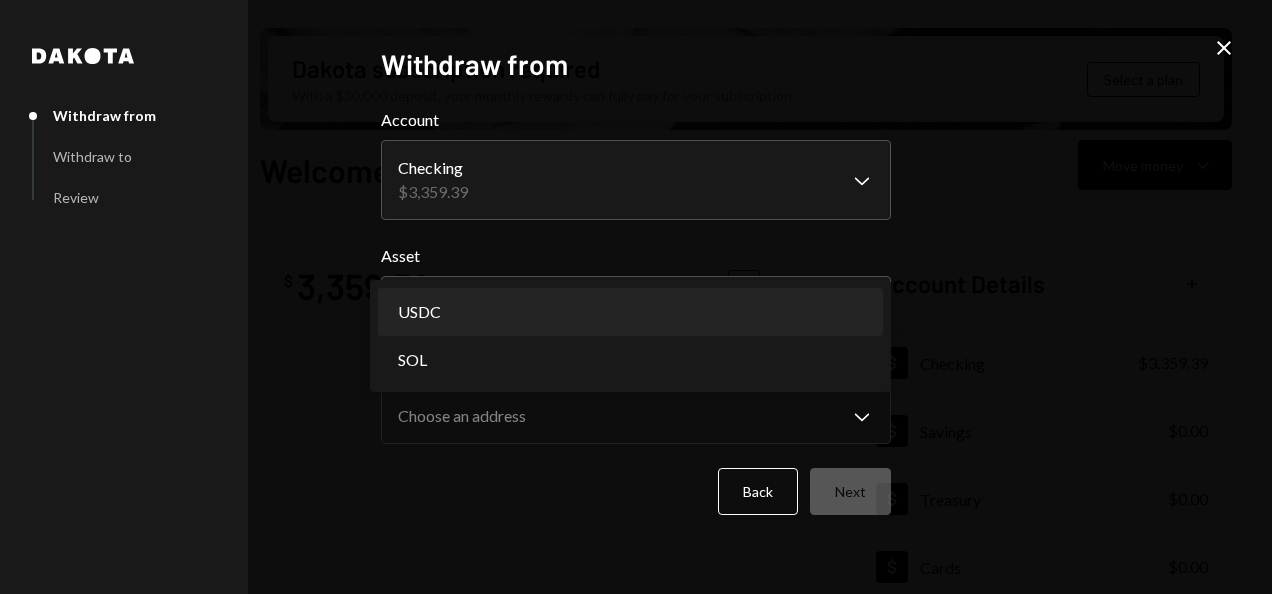 select on "****" 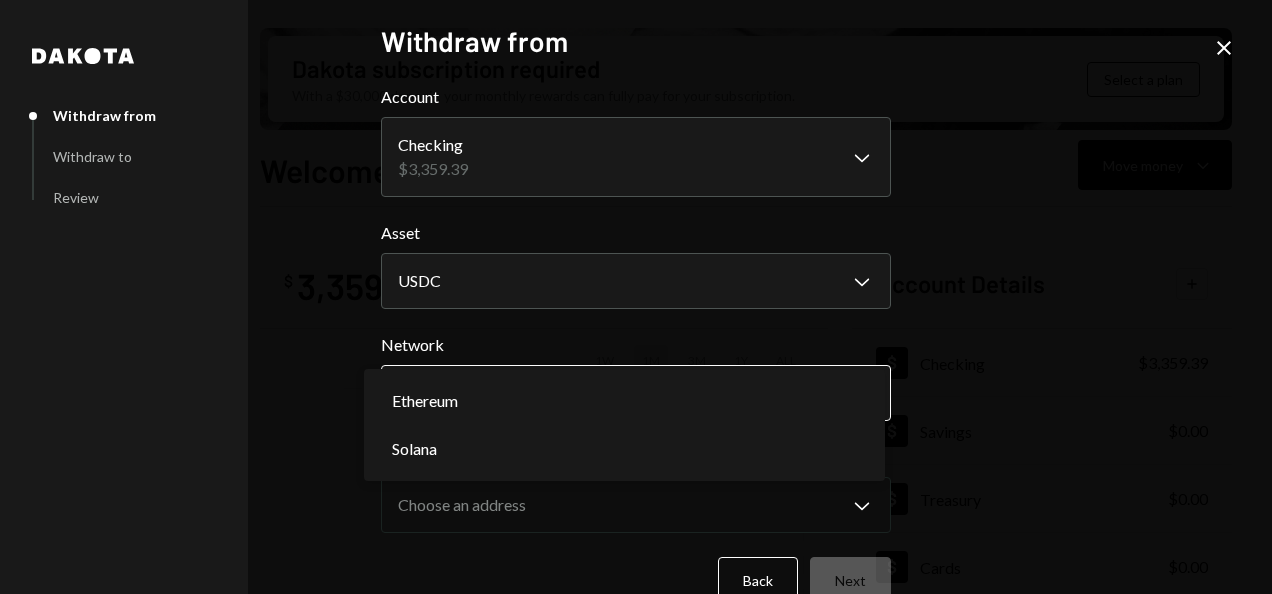 click on "B Beamable Foundat... Caret Down Home Home Inbox Inbox Activities Transactions Accounts Accounts Caret Down Checking $3,359.39 Savings $0.00 Treasury $0.00 Cards $0.00 Dollar Rewards User Recipients Team Team Dakota subscription required With a $30,000 deposit, your monthly rewards can fully pay for your subscription. Select a plan Welcome, [PERSON_NAME] Move money Caret Down $ 3,359.39 Total Graph Accounts 1W 1M 3M 1Y ALL Account Details Plus Dollar Checking $3,359.39 Dollar Savings $0.00 Dollar Treasury $0.00 Dollar Cards $0.00 Recent Transactions View all Type Initiated By Initiated At Account Status Deposit 2,998.5  USDC 0xA9D1...1d3E43 Copy 9:59 AM Checking Completed Stablecoin Conversion $3,000.00 [PERSON_NAME] 9:56 AM Checking Completed Deposit 3,000  USDC 7yZC7h...ZQRVgV Copy 9:55 AM Checking Completed Withdrawal 50  USDC [PERSON_NAME] [DATE] Checking Completed Withdrawal 1,550  USDC [PERSON_NAME] [DATE] Checking Completed /dashboard [PERSON_NAME] from Withdraw to Review Withdraw from" at bounding box center (636, 297) 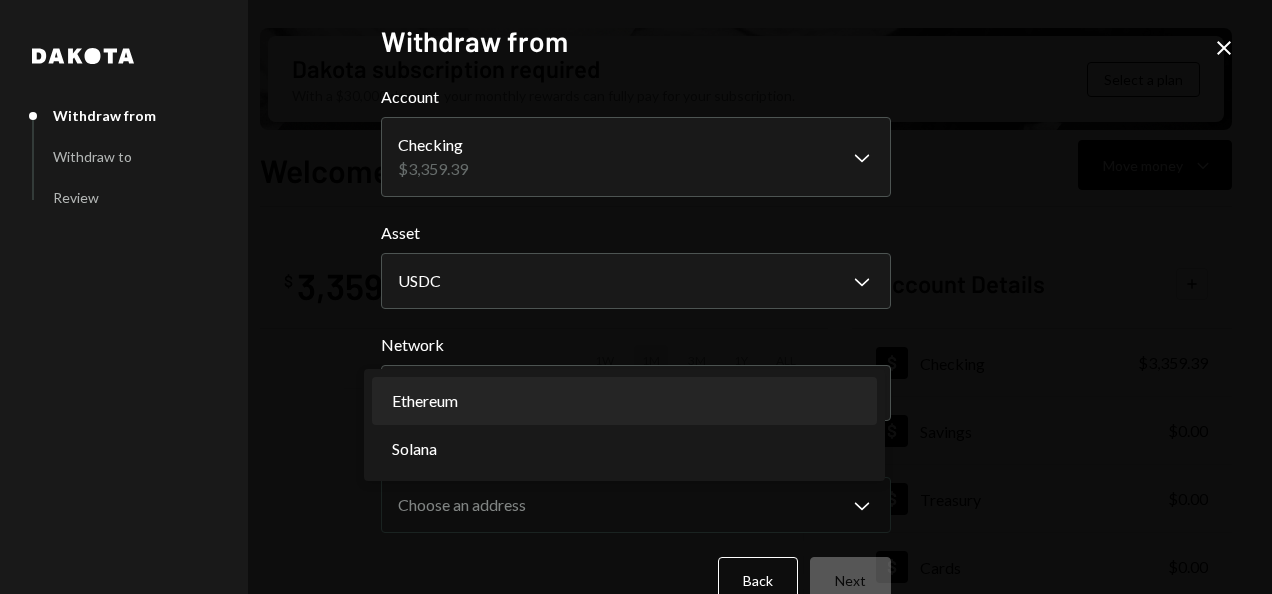select on "**********" 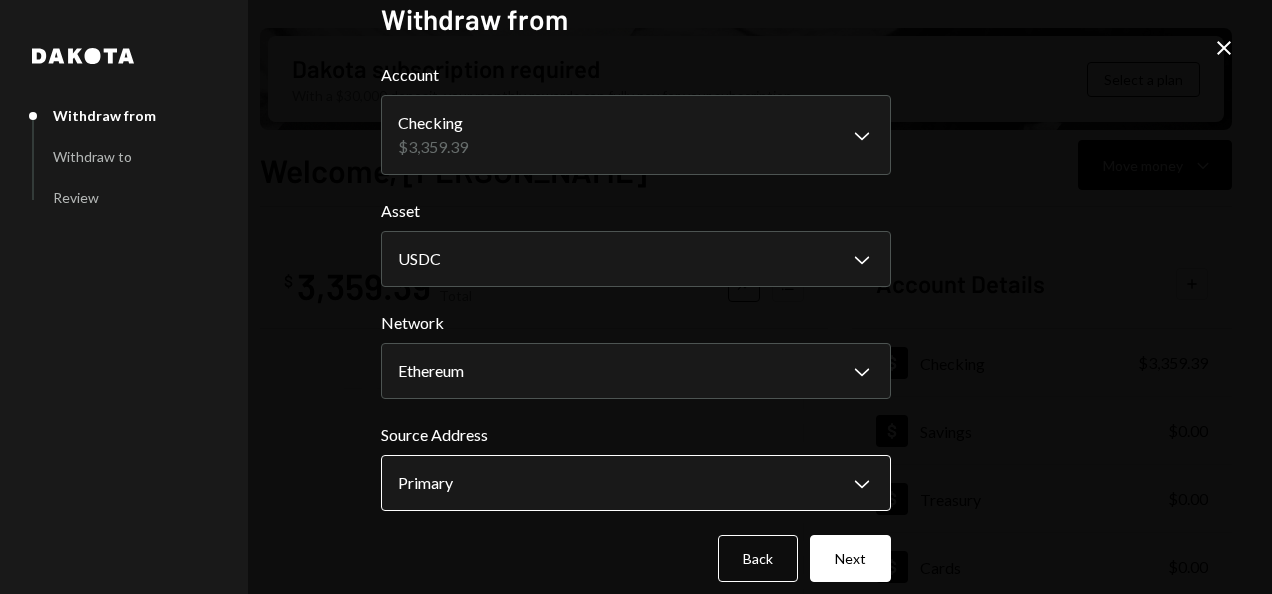 scroll, scrollTop: 40, scrollLeft: 0, axis: vertical 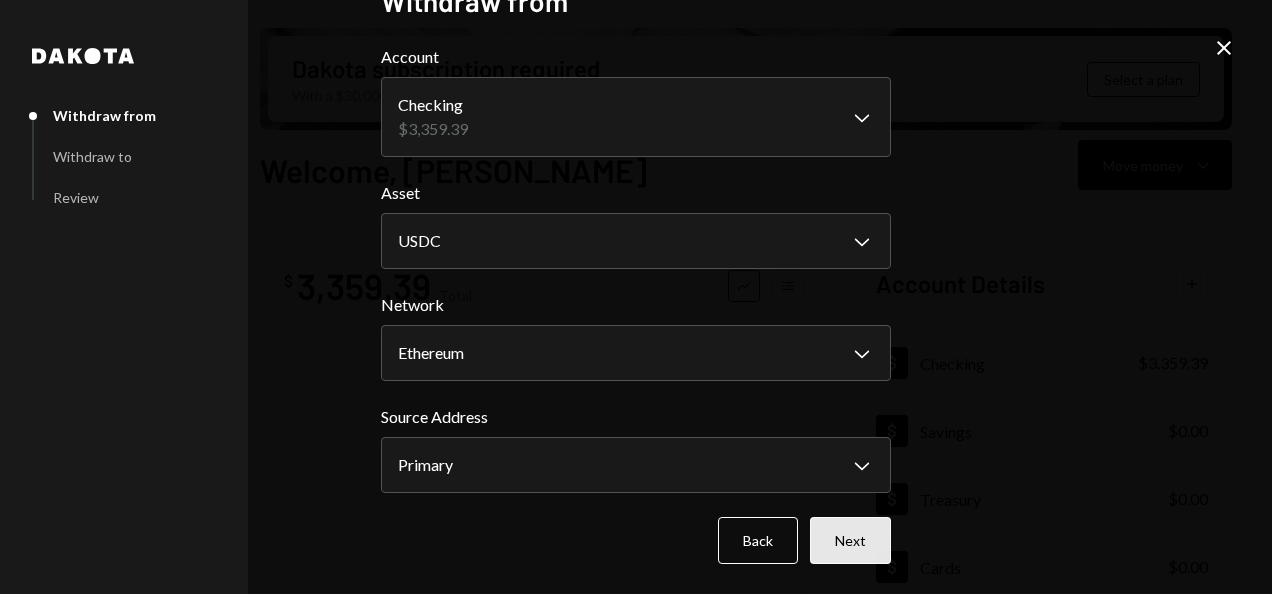 click on "Next" at bounding box center (850, 540) 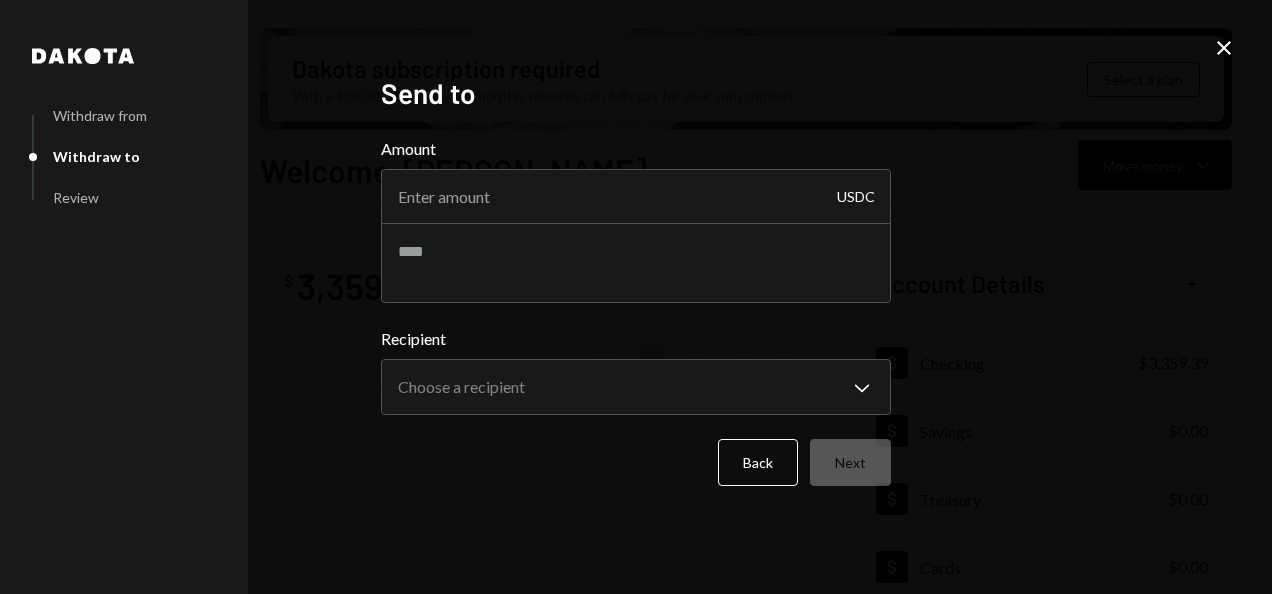 scroll, scrollTop: 0, scrollLeft: 0, axis: both 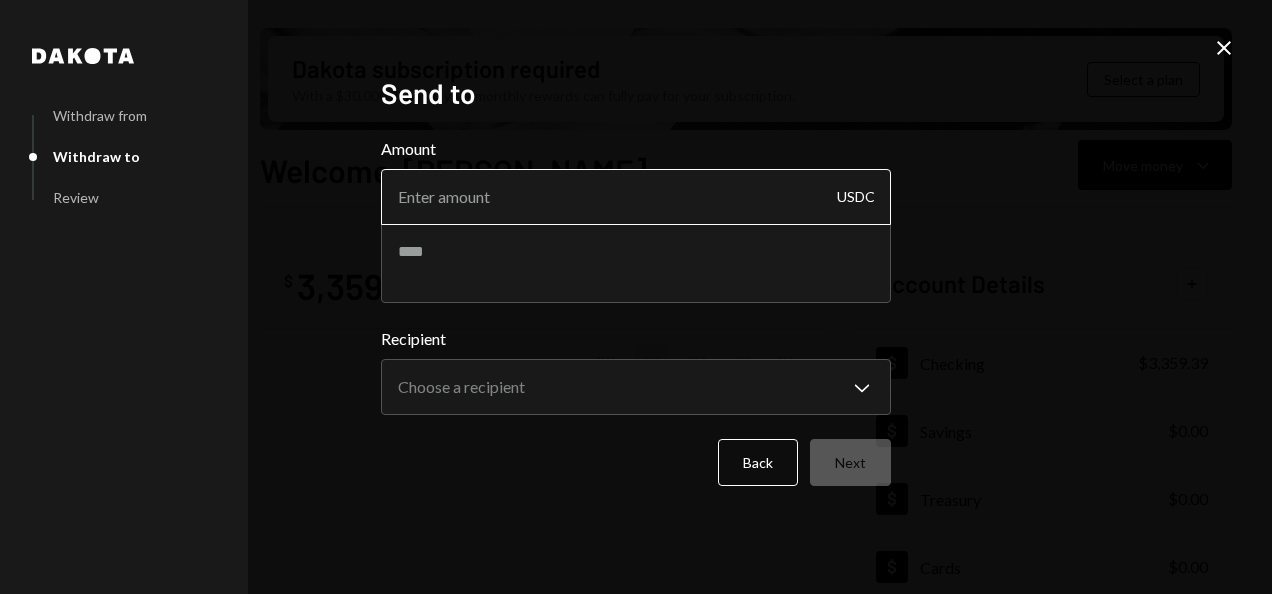 click on "Amount" at bounding box center (636, 197) 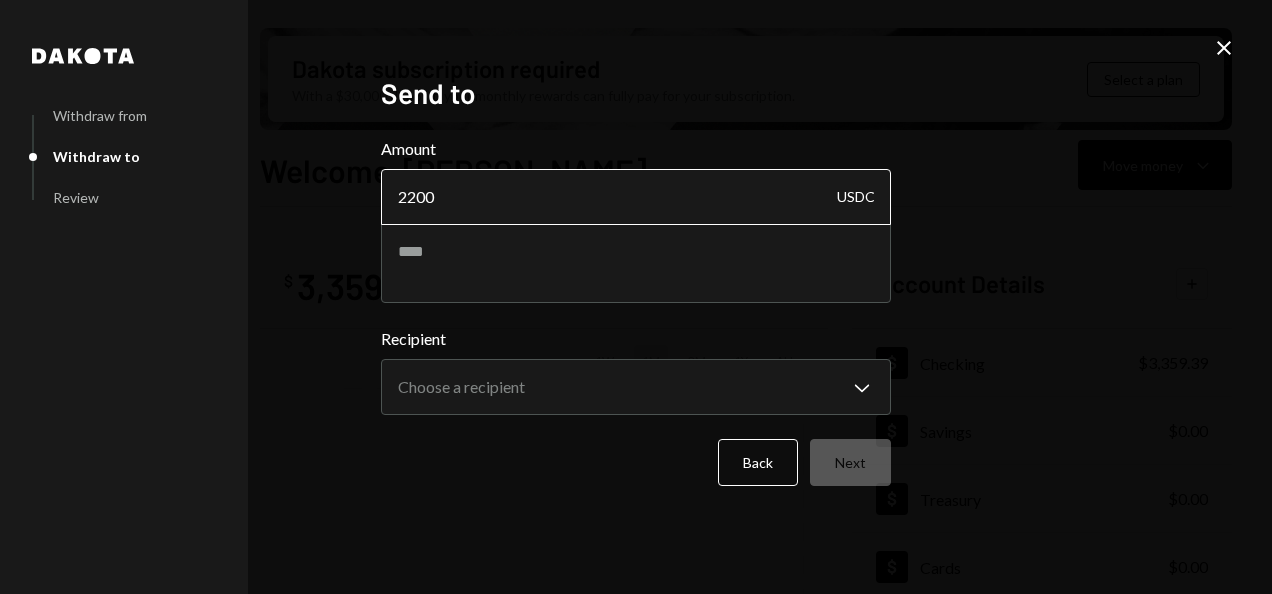 type on "2200" 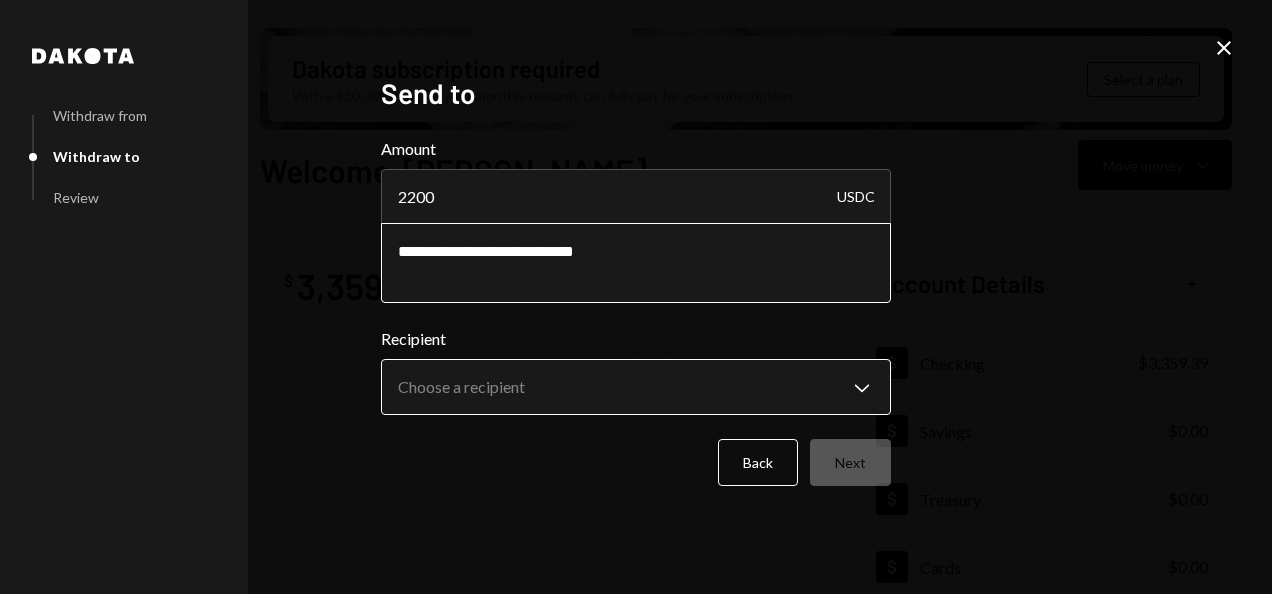 type on "**********" 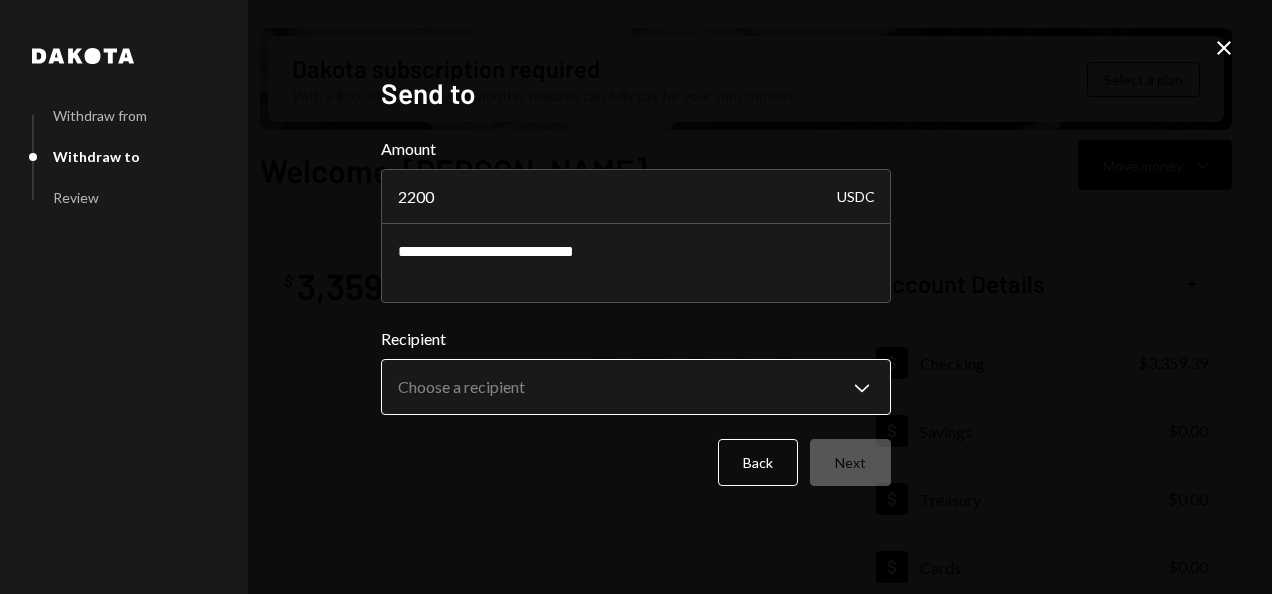 click on "B Beamable Foundat... Caret Down Home Home Inbox Inbox Activities Transactions Accounts Accounts Caret Down Checking $3,359.39 Savings $0.00 Treasury $0.00 Cards $0.00 Dollar Rewards User Recipients Team Team Dakota subscription required With a $30,000 deposit, your monthly rewards can fully pay for your subscription. Select a plan Welcome, [PERSON_NAME] Move money Caret Down $ 3,359.39 Total Graph Accounts 1W 1M 3M 1Y ALL Account Details Plus Dollar Checking $3,359.39 Dollar Savings $0.00 Dollar Treasury $0.00 Dollar Cards $0.00 Recent Transactions View all Type Initiated By Initiated At Account Status Deposit 2,998.5  USDC 0xA9D1...1d3E43 Copy 9:59 AM Checking Completed Stablecoin Conversion $3,000.00 [PERSON_NAME] 9:56 AM Checking Completed Deposit 3,000  USDC 7yZC7h...ZQRVgV Copy 9:55 AM Checking Completed Withdrawal 50  USDC [PERSON_NAME] [DATE] Checking Completed Withdrawal 1,550  USDC [PERSON_NAME] [DATE] Checking Completed /dashboard [PERSON_NAME] from Withdraw to Review Send to 2200" at bounding box center [636, 297] 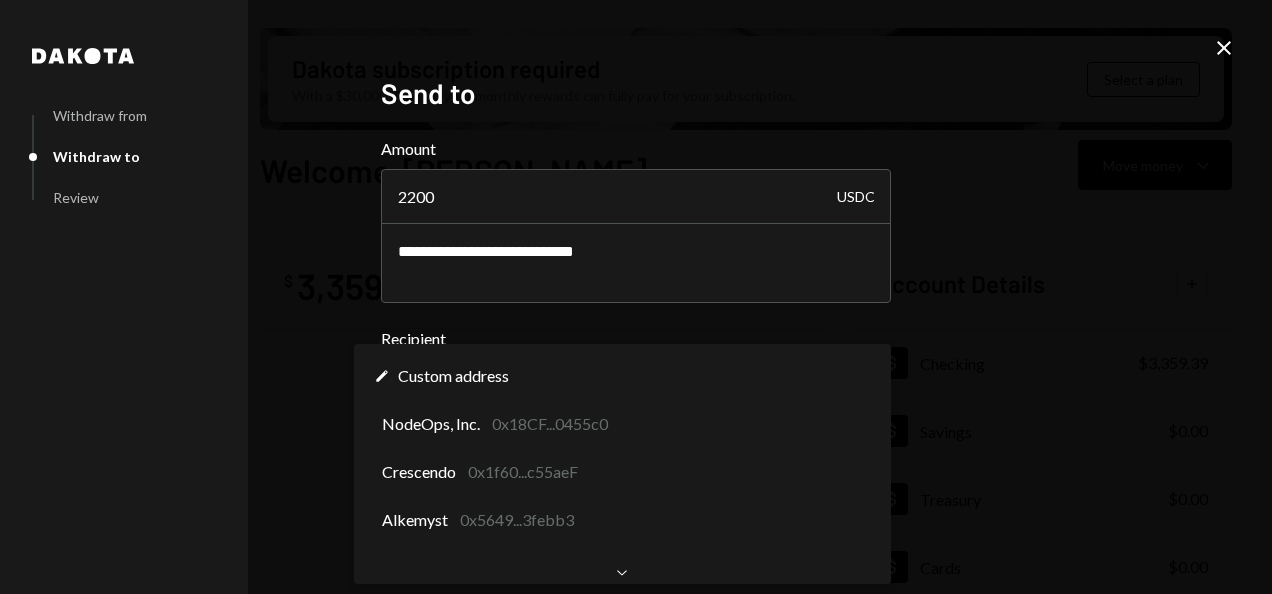 scroll, scrollTop: 0, scrollLeft: 0, axis: both 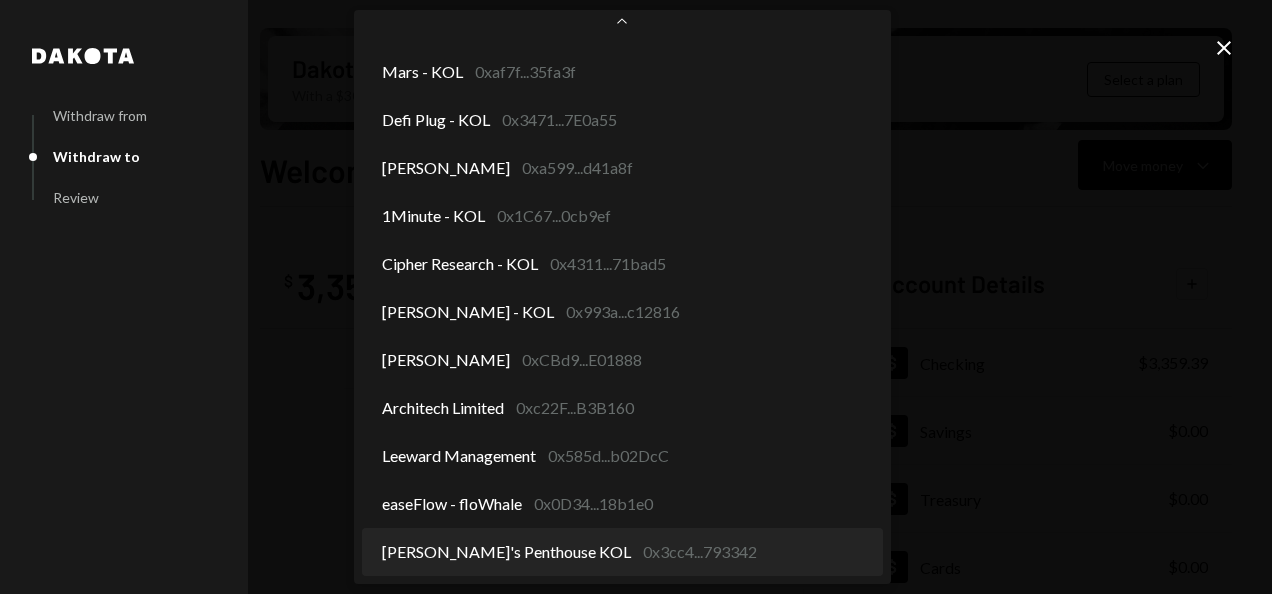 select on "**********" 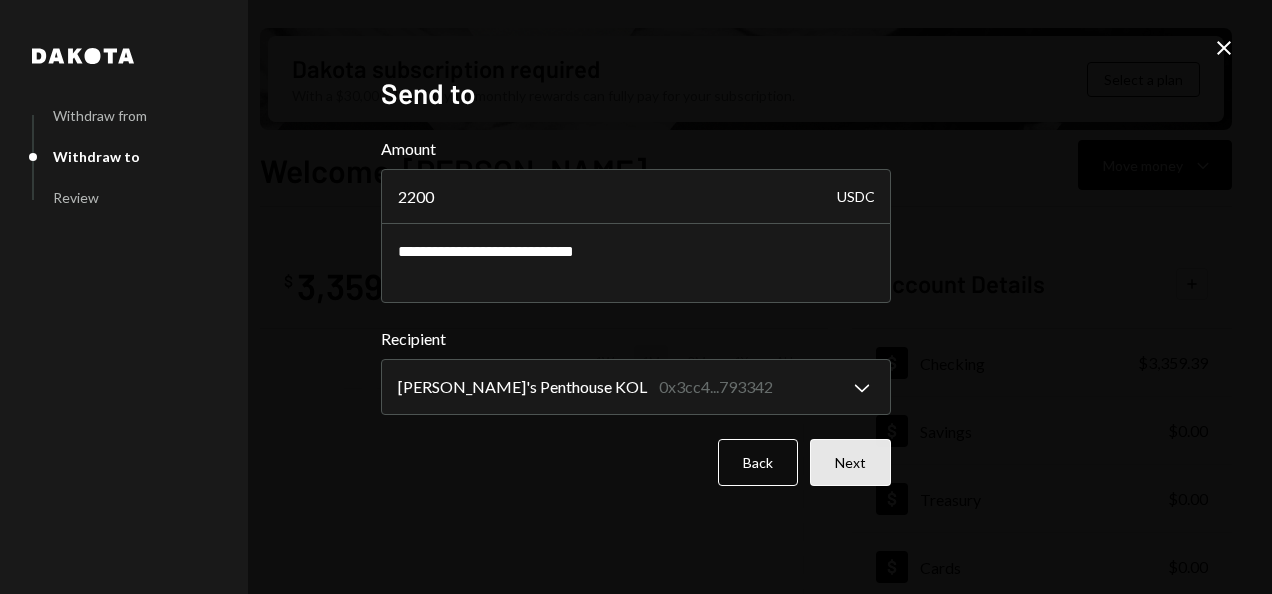 click on "Next" at bounding box center [850, 462] 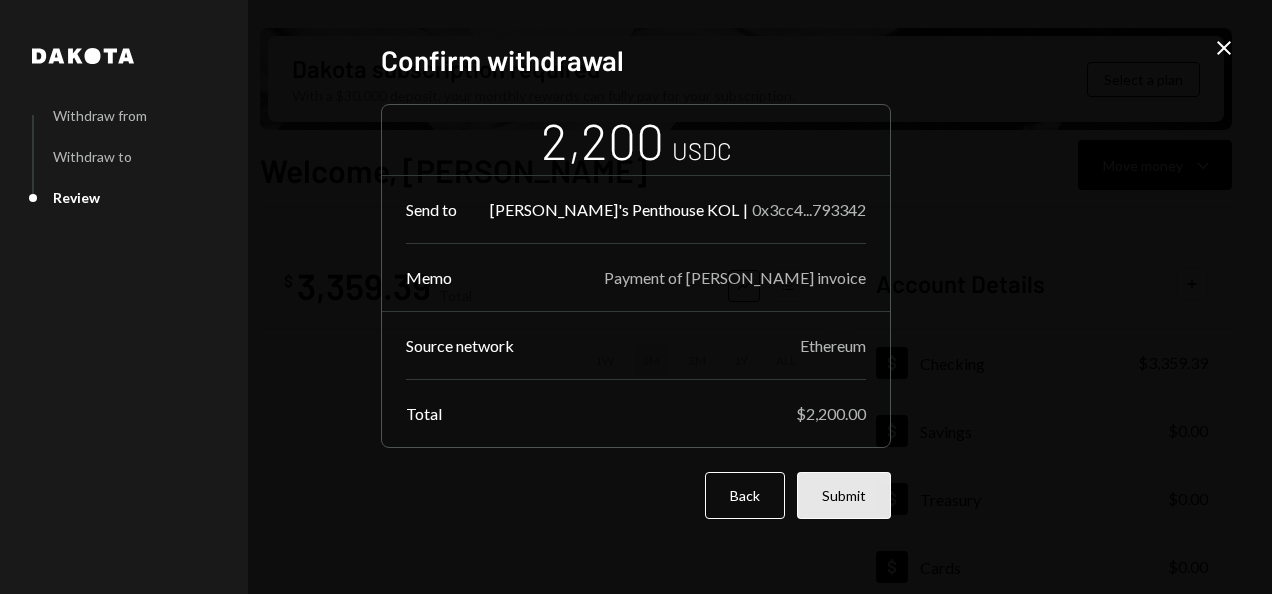 click on "Submit" at bounding box center (844, 495) 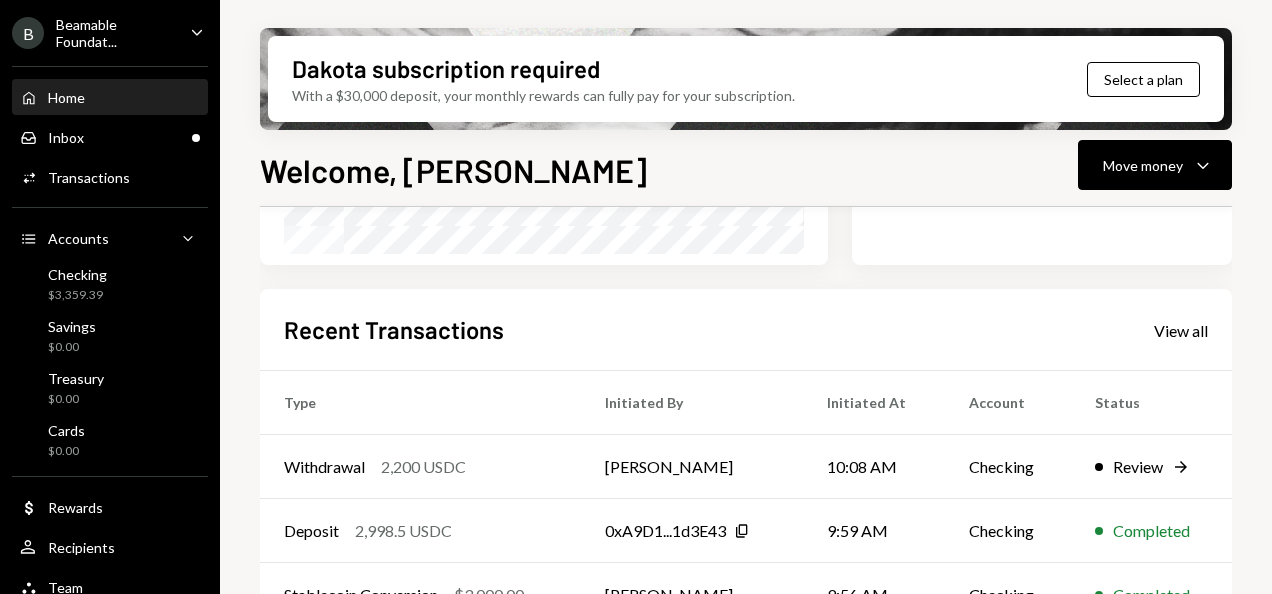 scroll, scrollTop: 500, scrollLeft: 0, axis: vertical 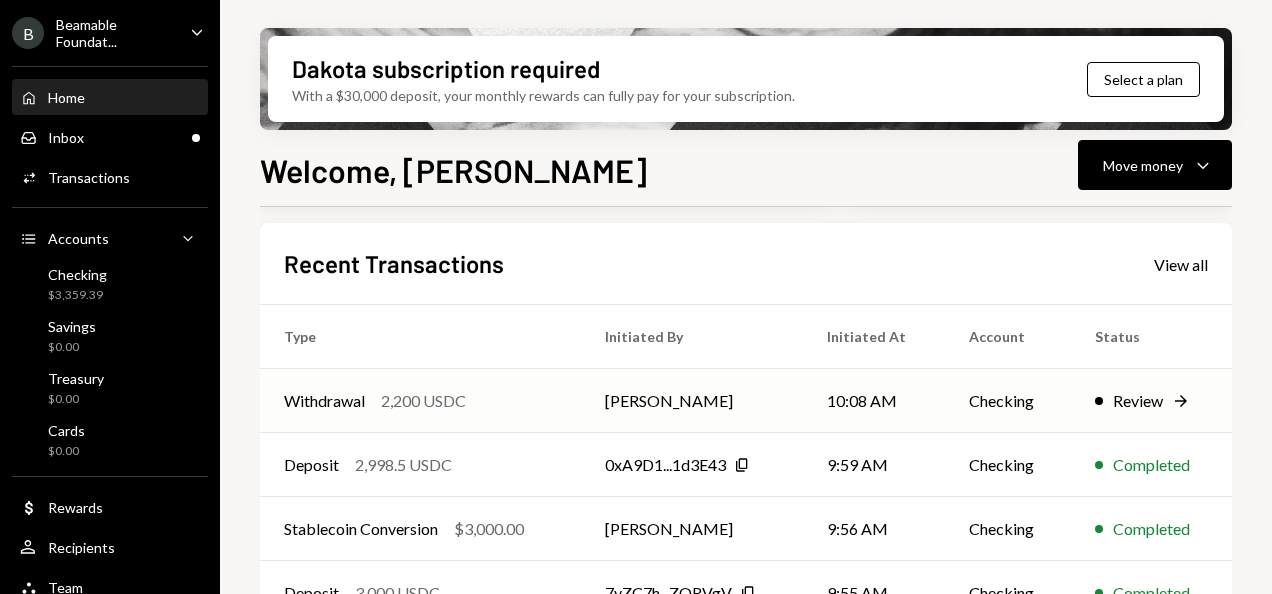 click on "Right Arrow" 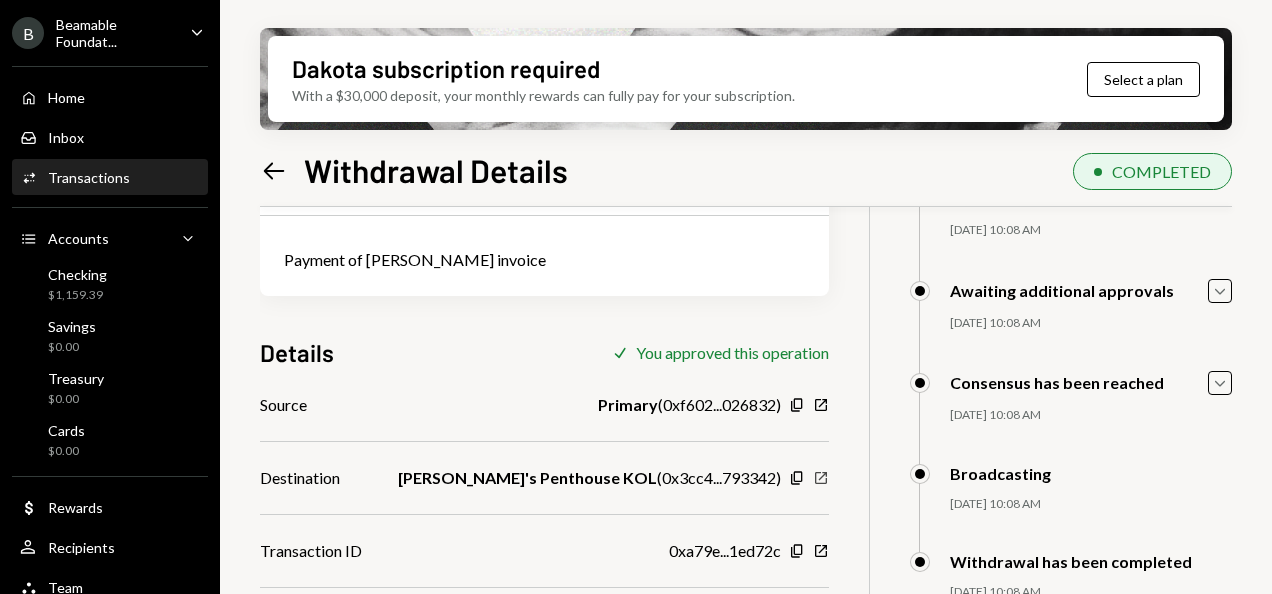 scroll, scrollTop: 160, scrollLeft: 0, axis: vertical 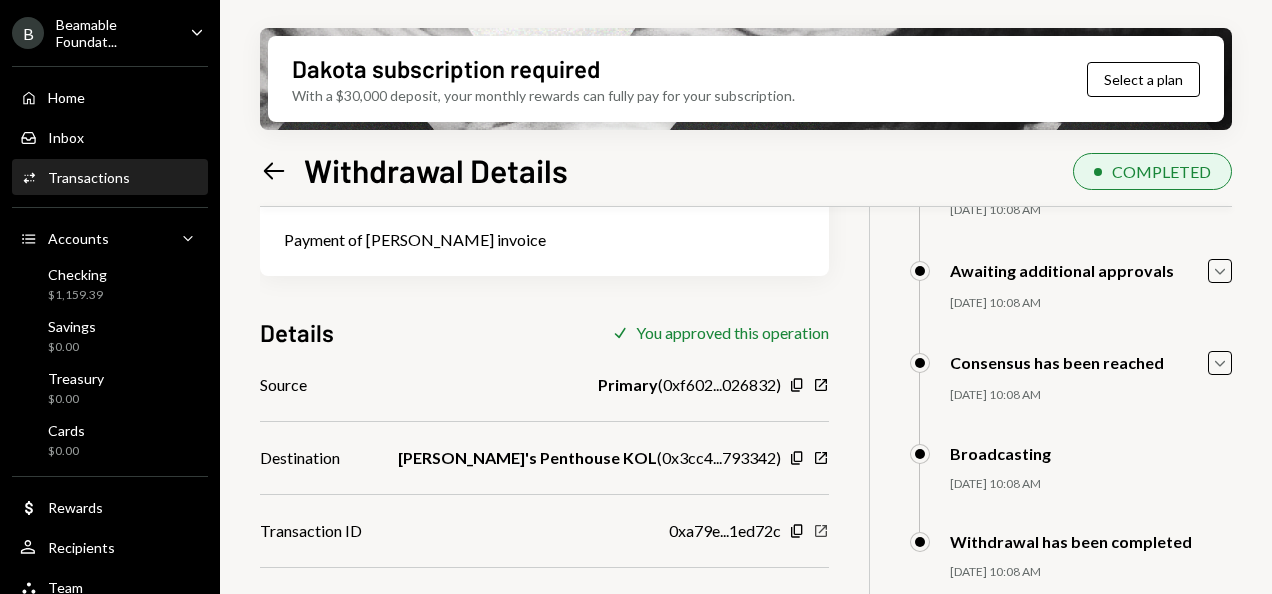 click on "New Window" 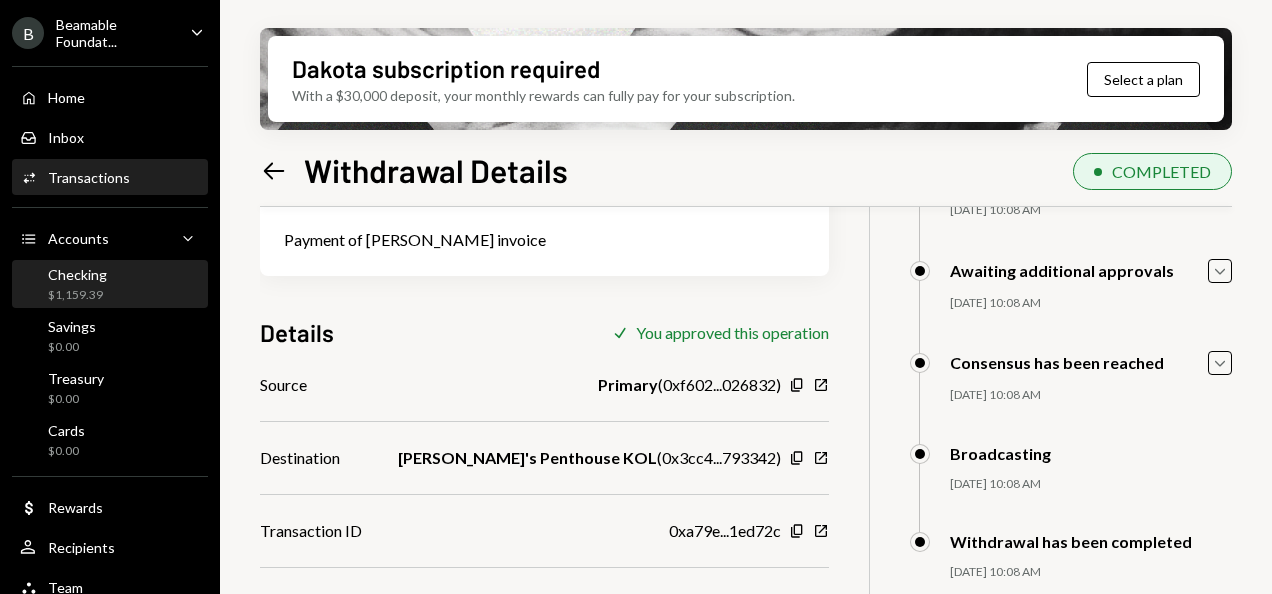 click on "Checking $1,159.39" at bounding box center (110, 285) 